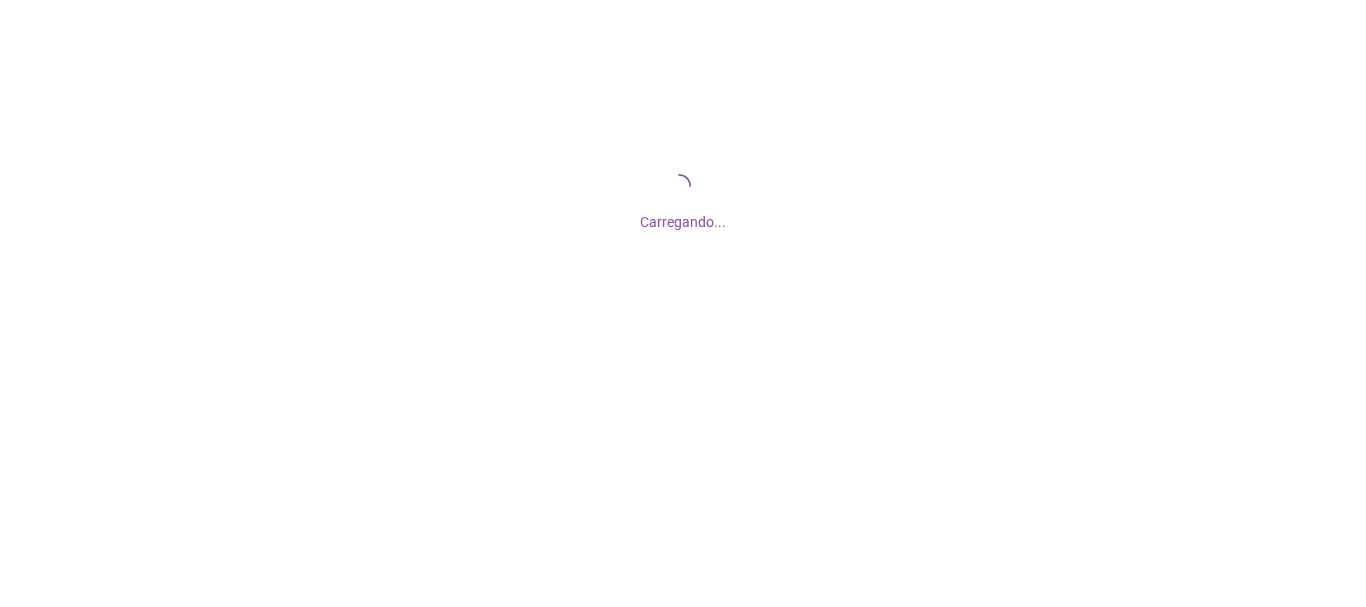 scroll, scrollTop: 0, scrollLeft: 0, axis: both 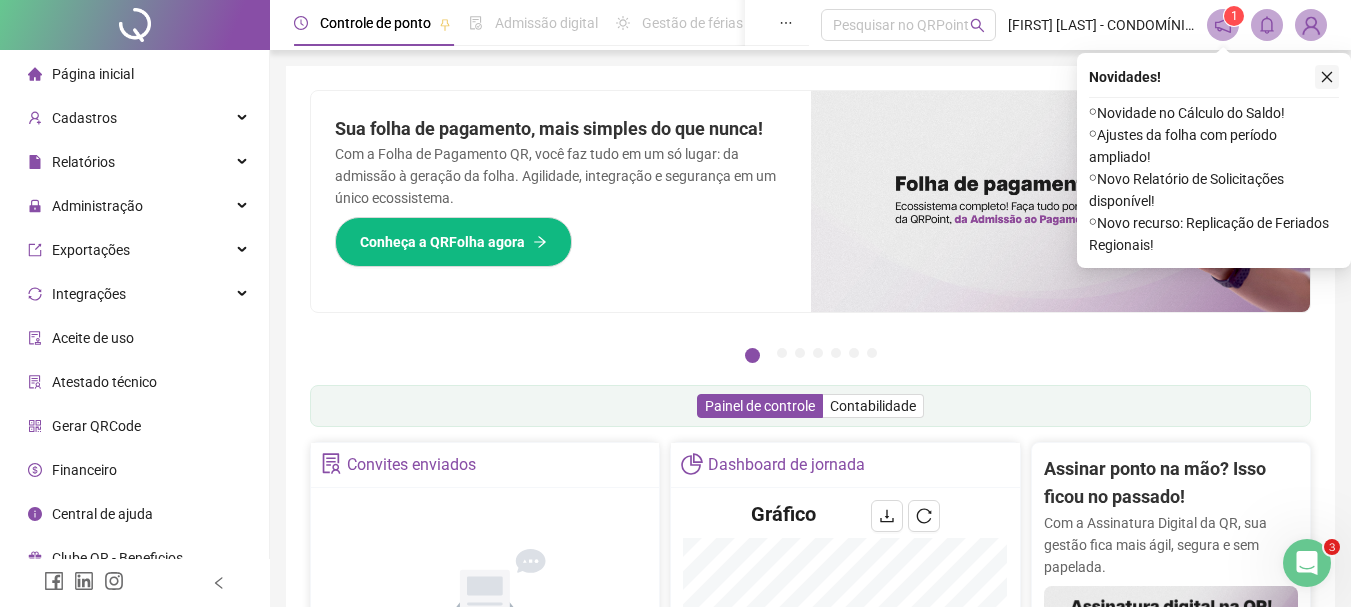 click 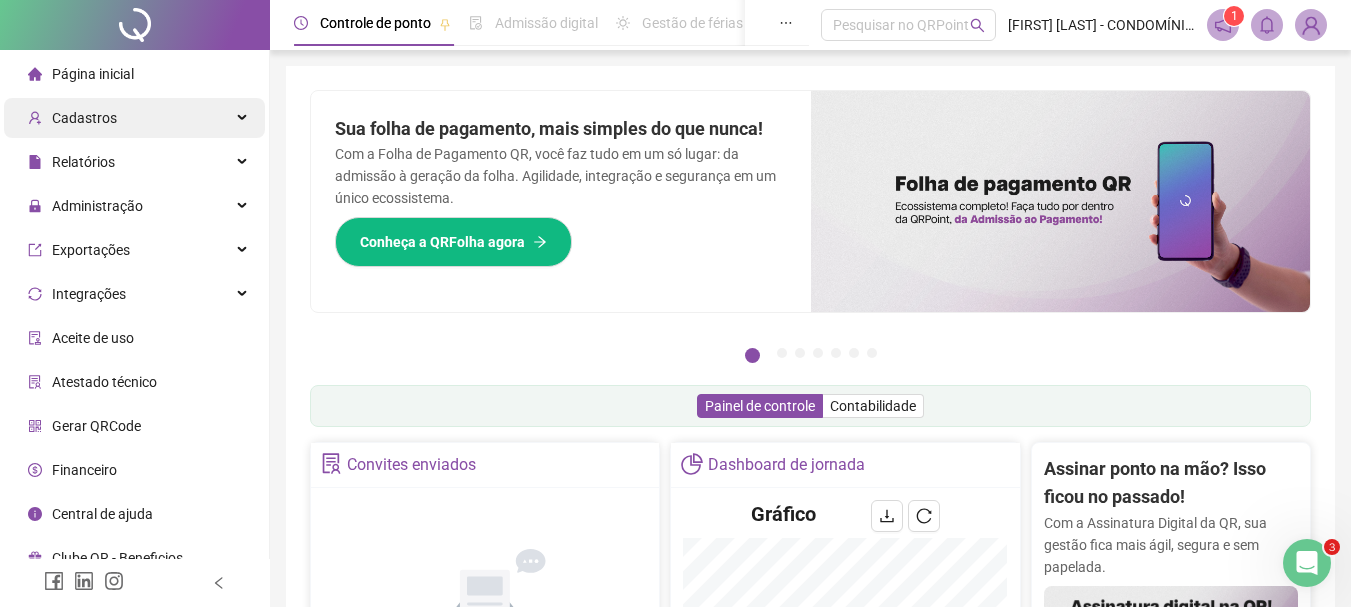 click on "Cadastros" at bounding box center [84, 118] 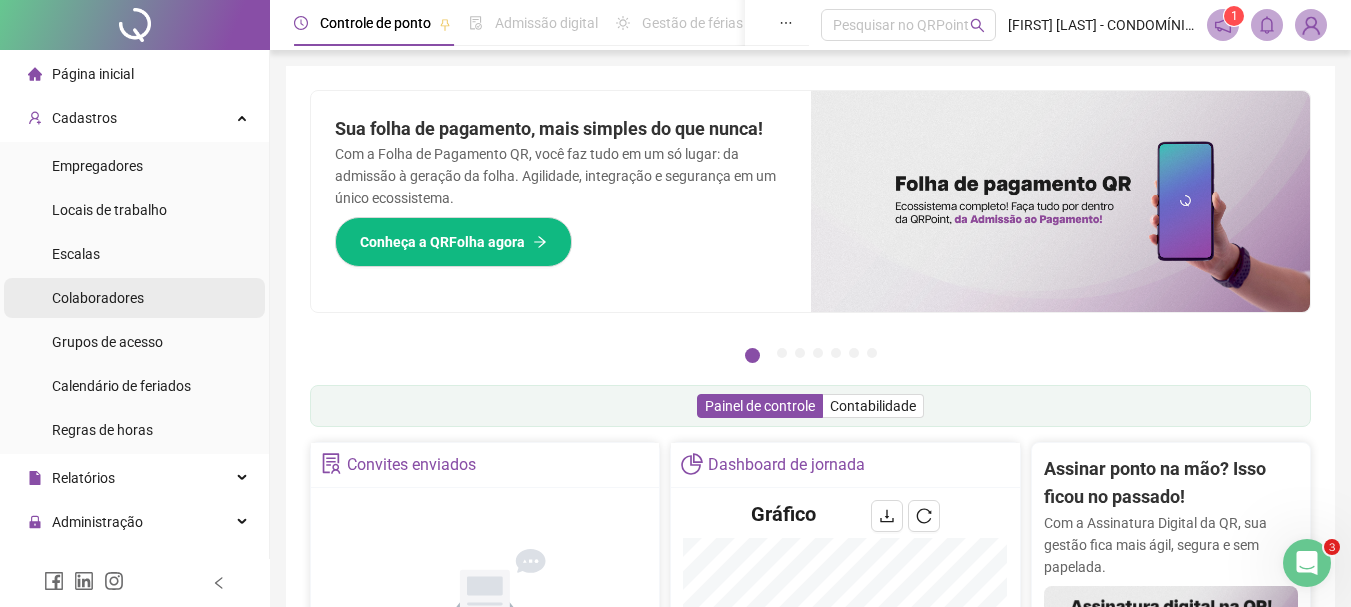 click on "Colaboradores" at bounding box center [98, 298] 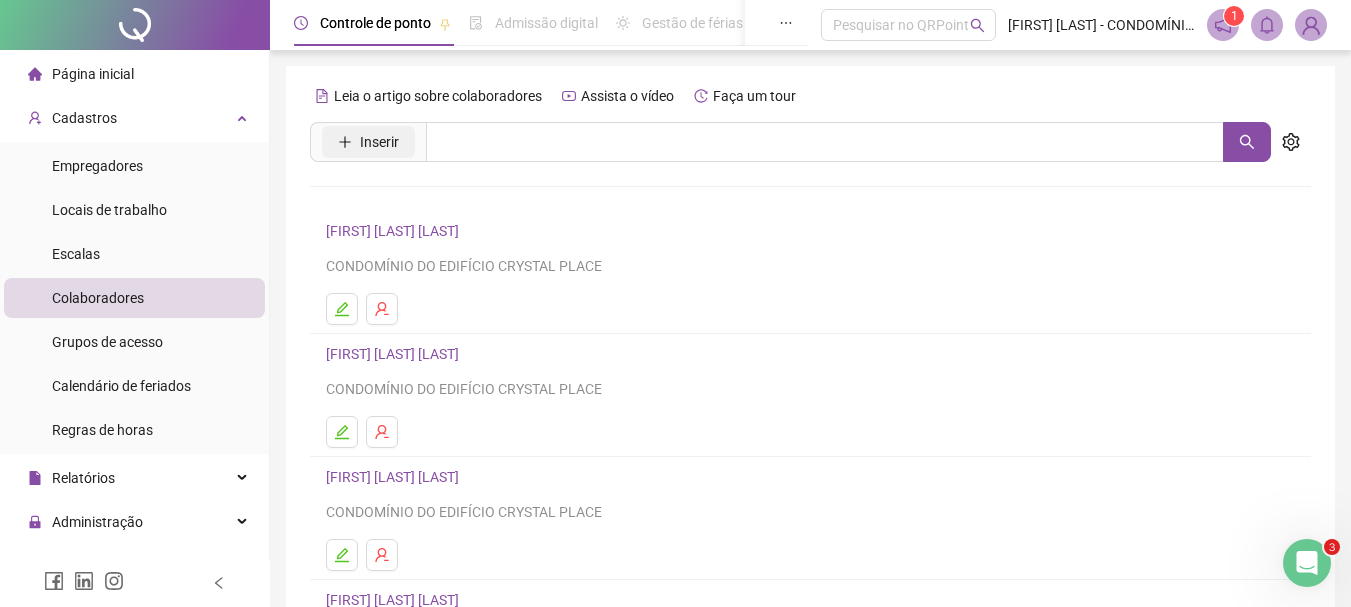 click on "Inserir" at bounding box center (379, 142) 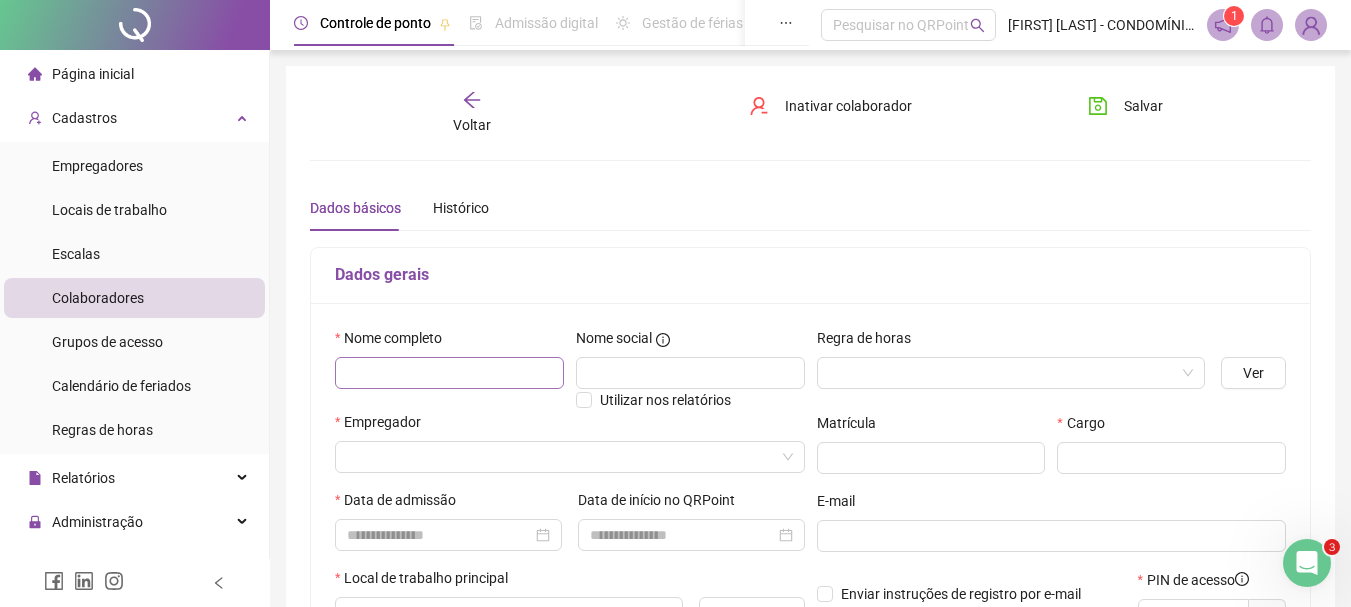type on "*****" 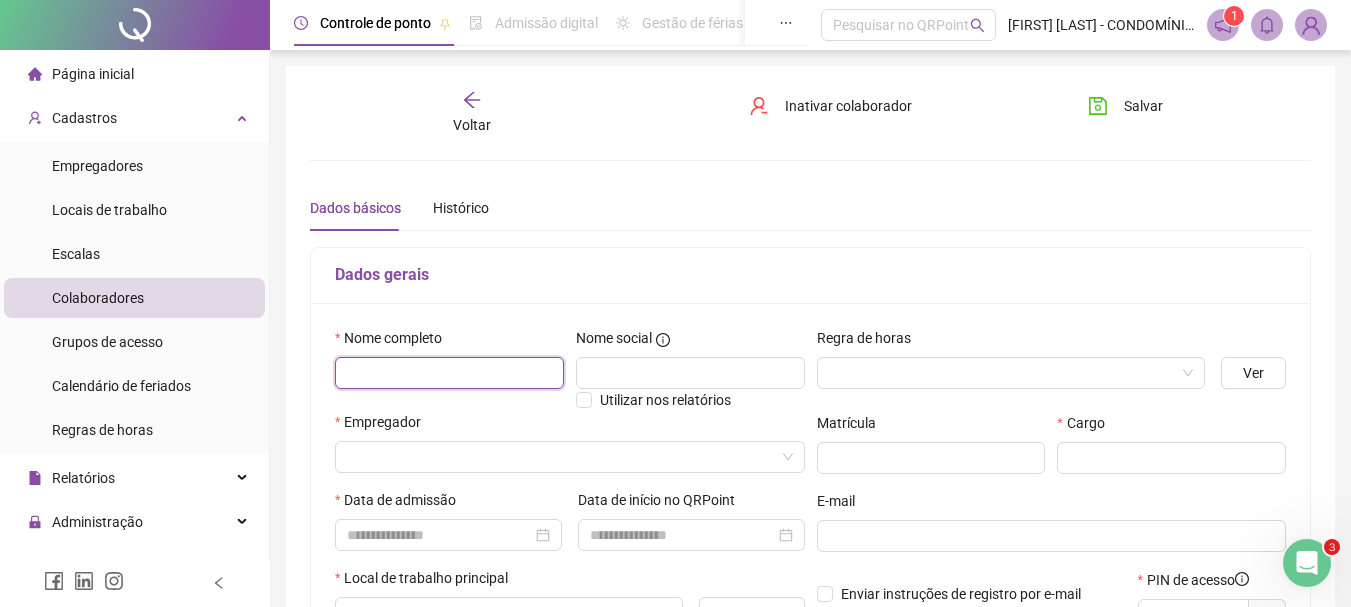 click at bounding box center [449, 373] 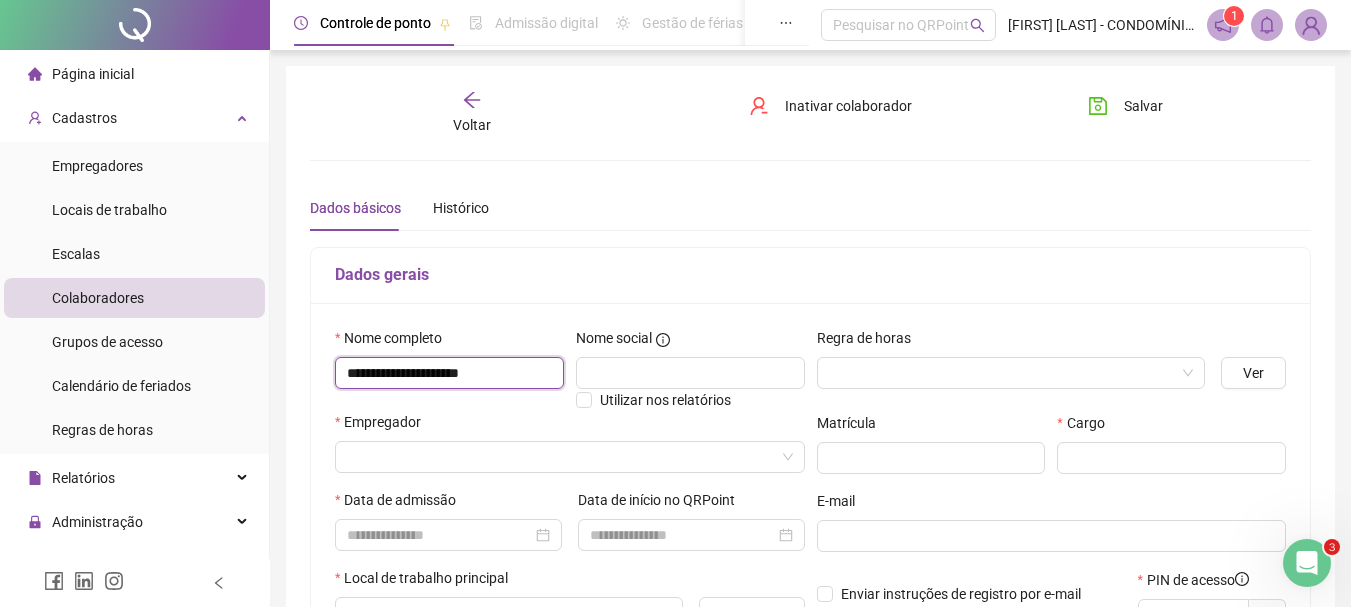 type on "**********" 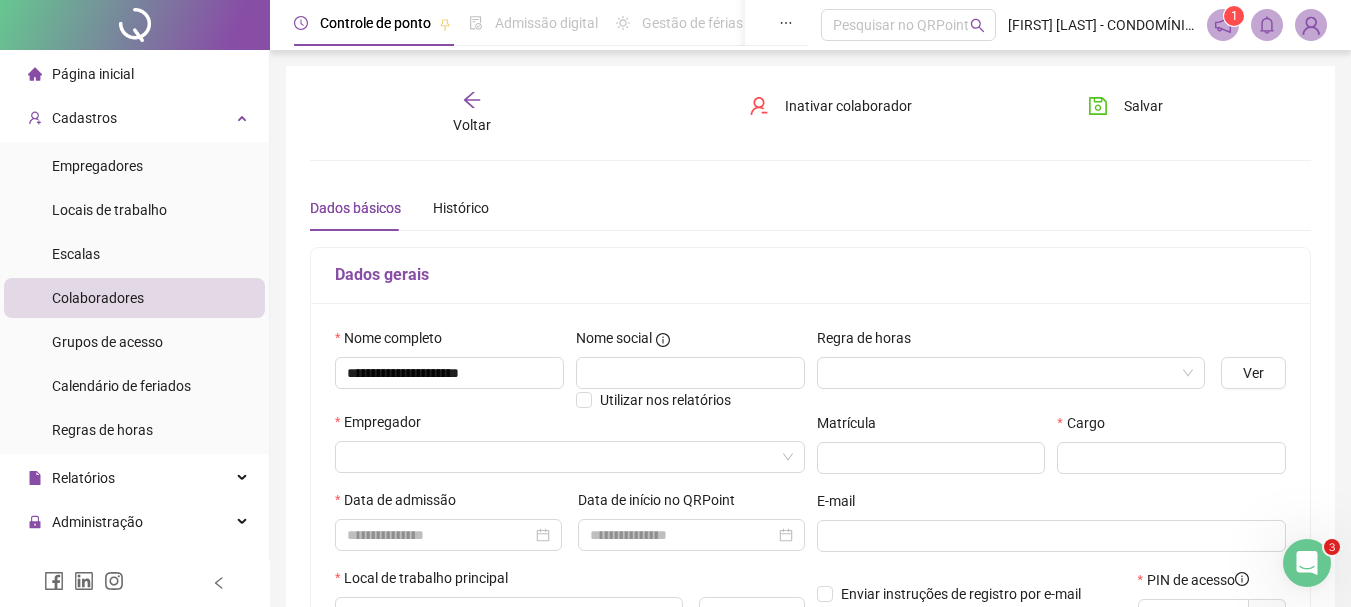 click on "**********" at bounding box center [810, 528] 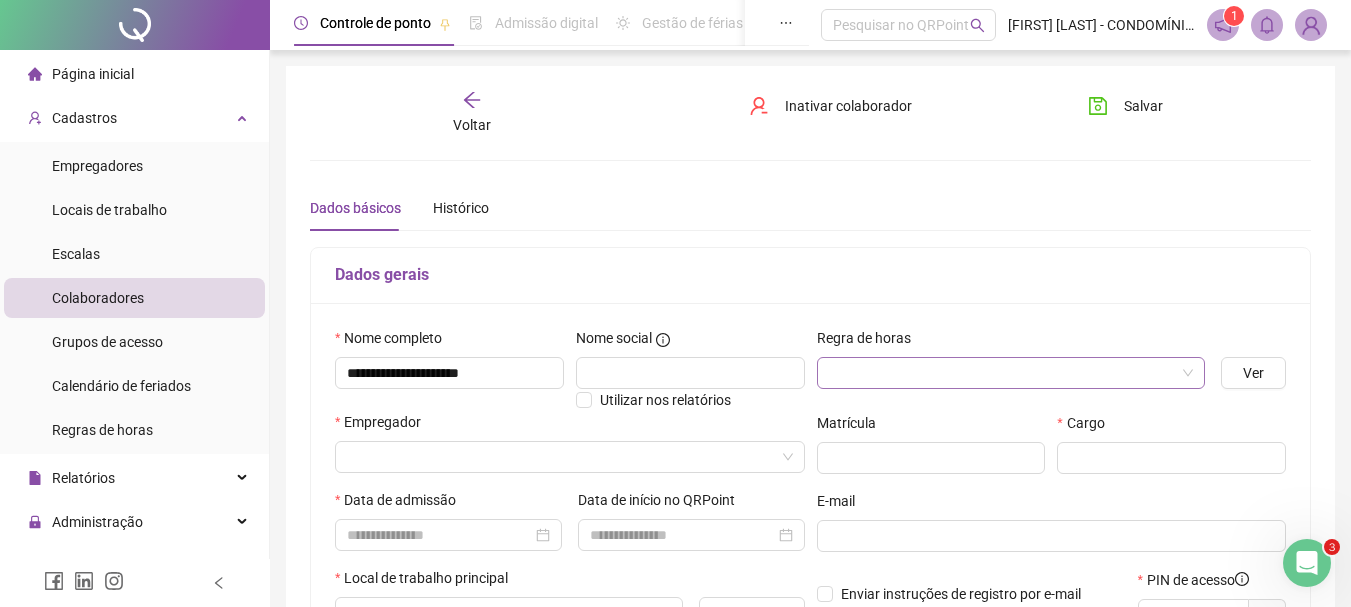 click at bounding box center [1011, 373] 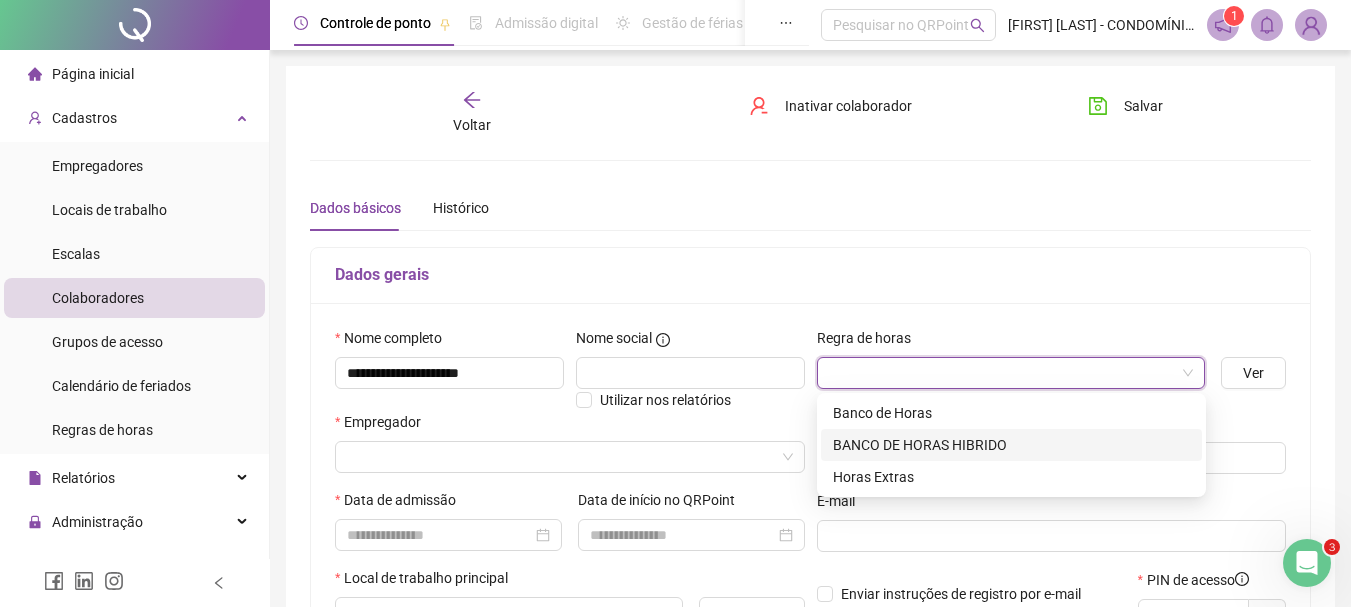 click on "BANCO DE HORAS HIBRIDO" at bounding box center (1011, 445) 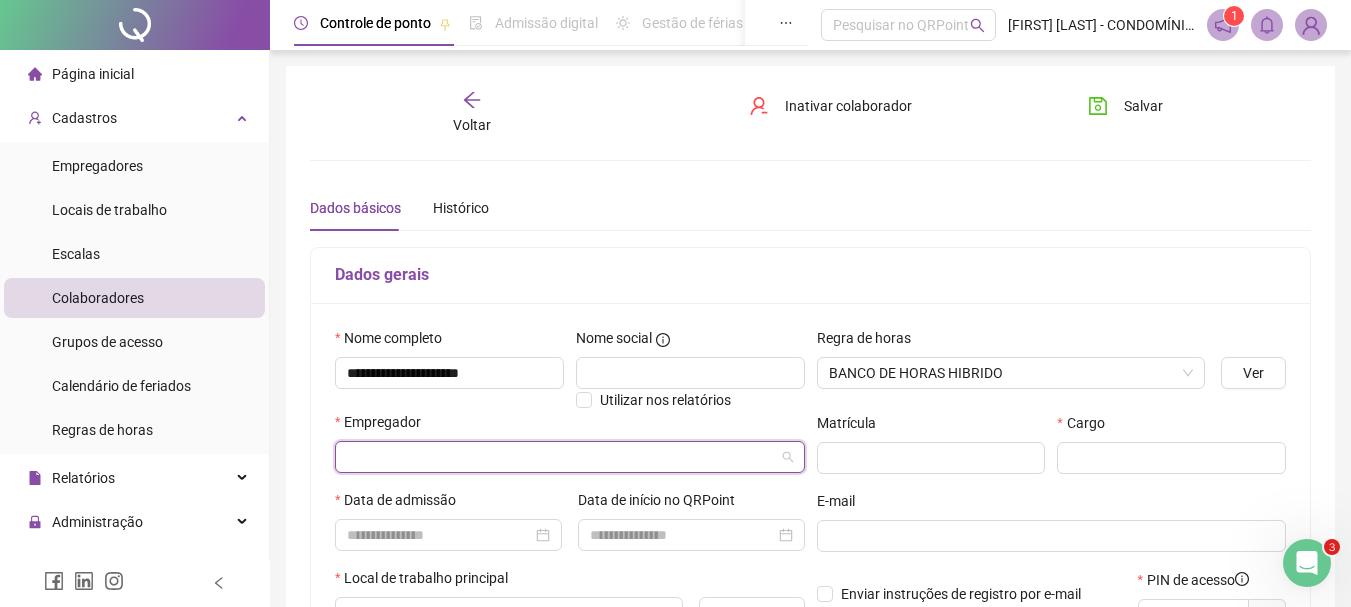click at bounding box center (564, 457) 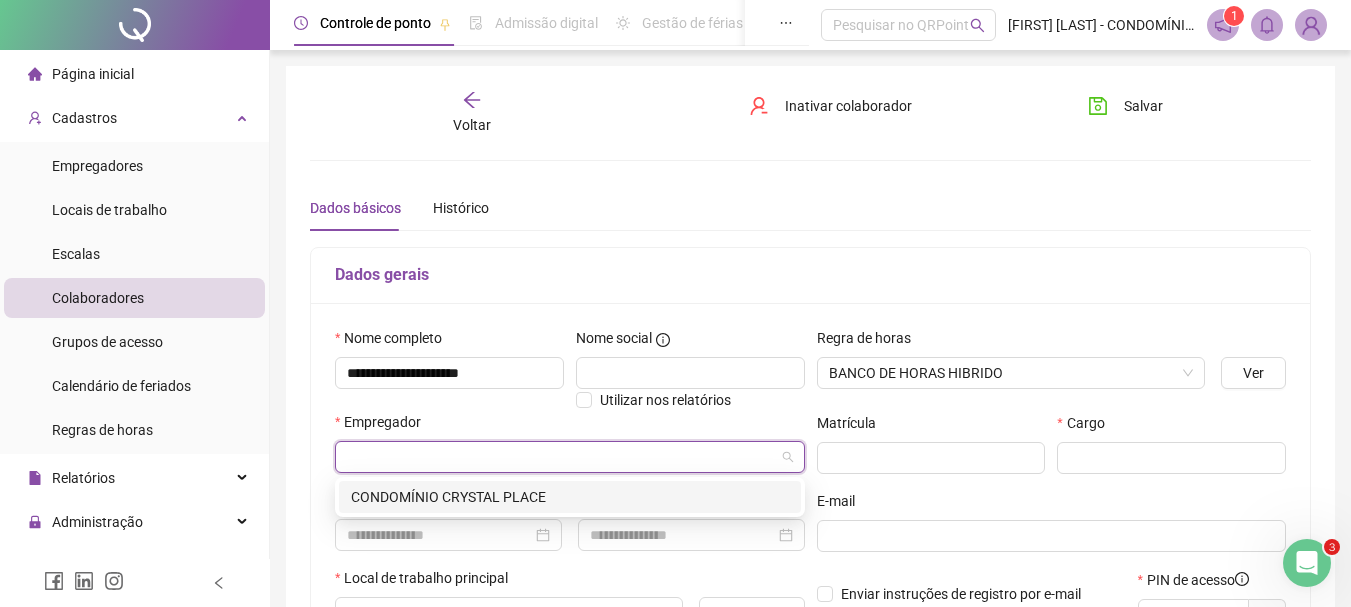 click on "CONDOMÍNIO CRYSTAL PLACE" at bounding box center [570, 497] 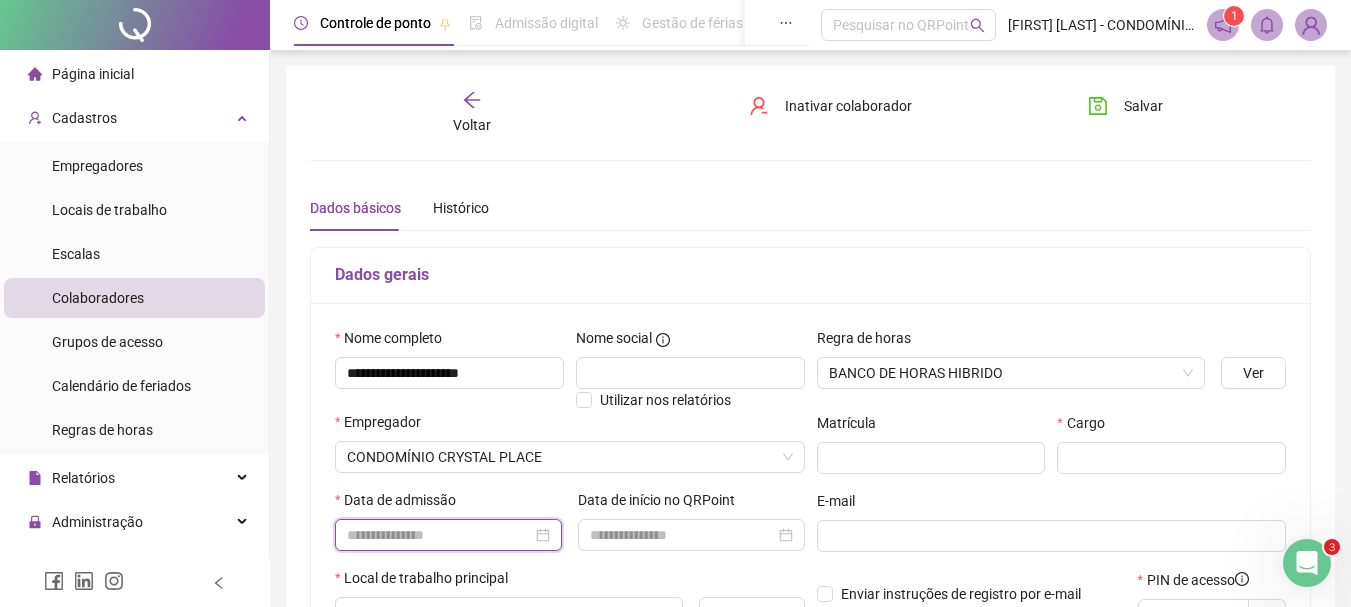 click at bounding box center [439, 535] 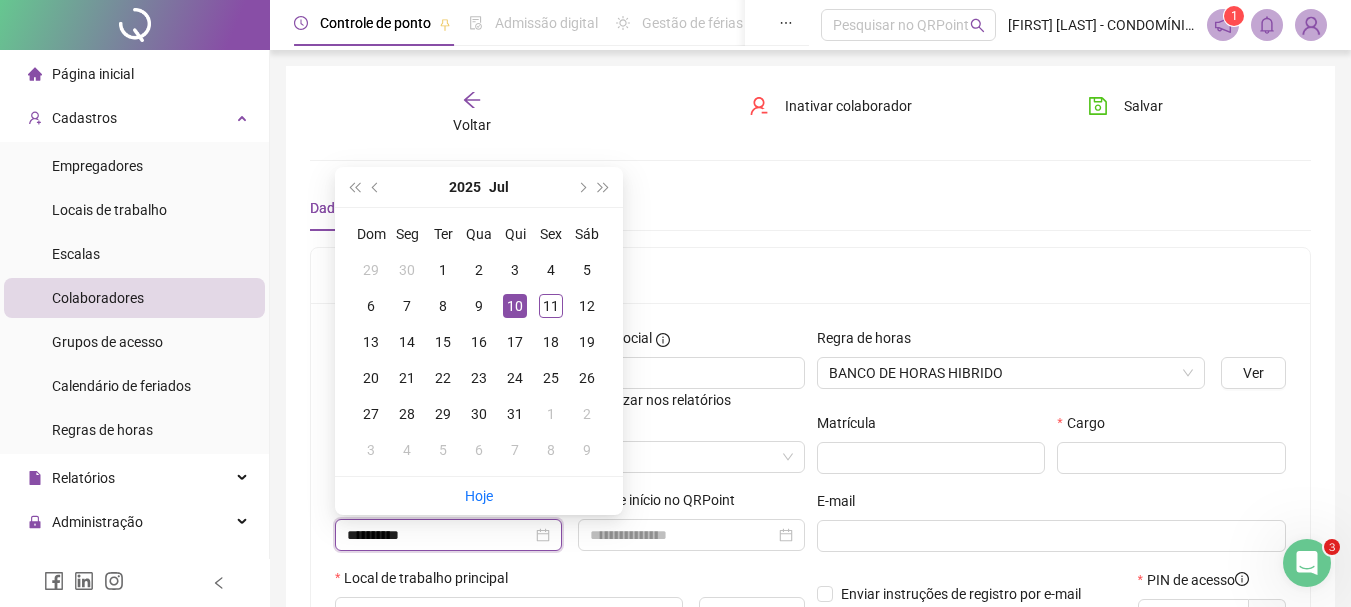 type on "**********" 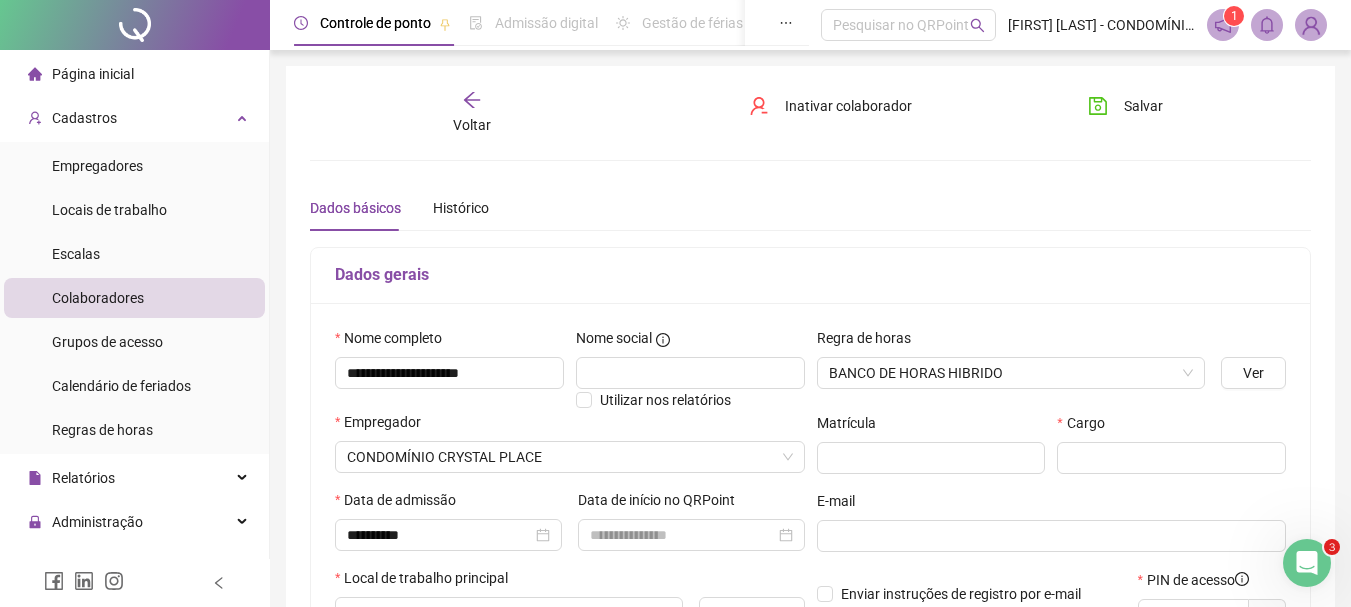 click on "Dados gerais" at bounding box center [810, 276] 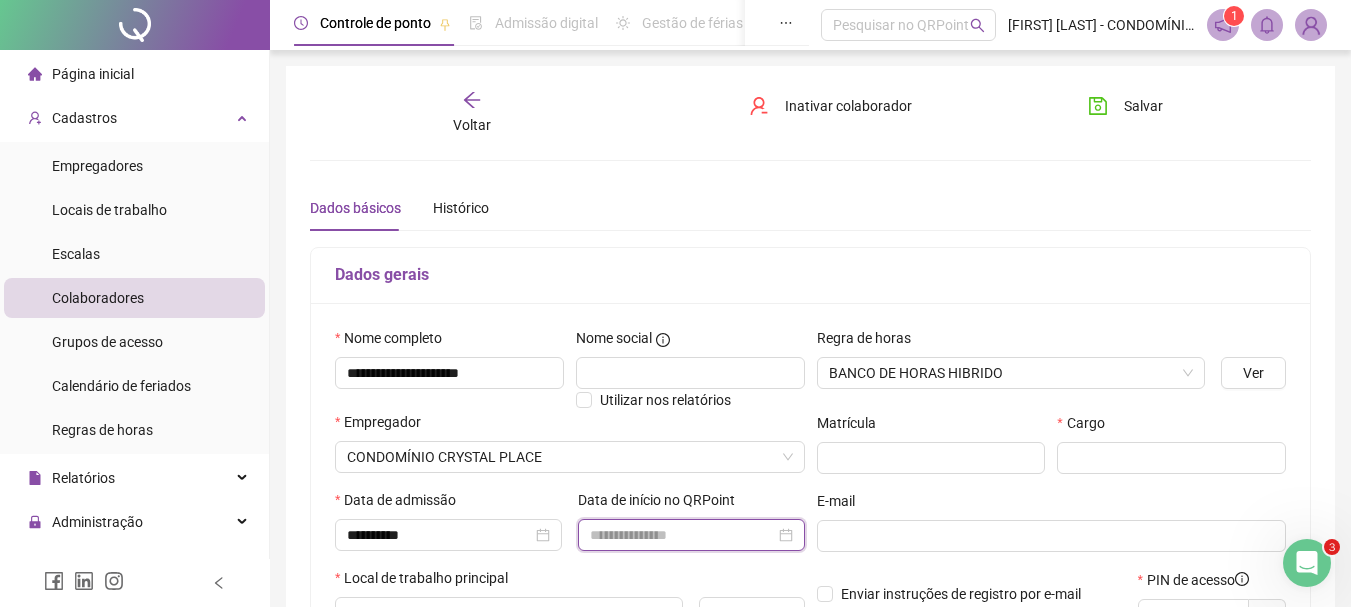 click at bounding box center (682, 535) 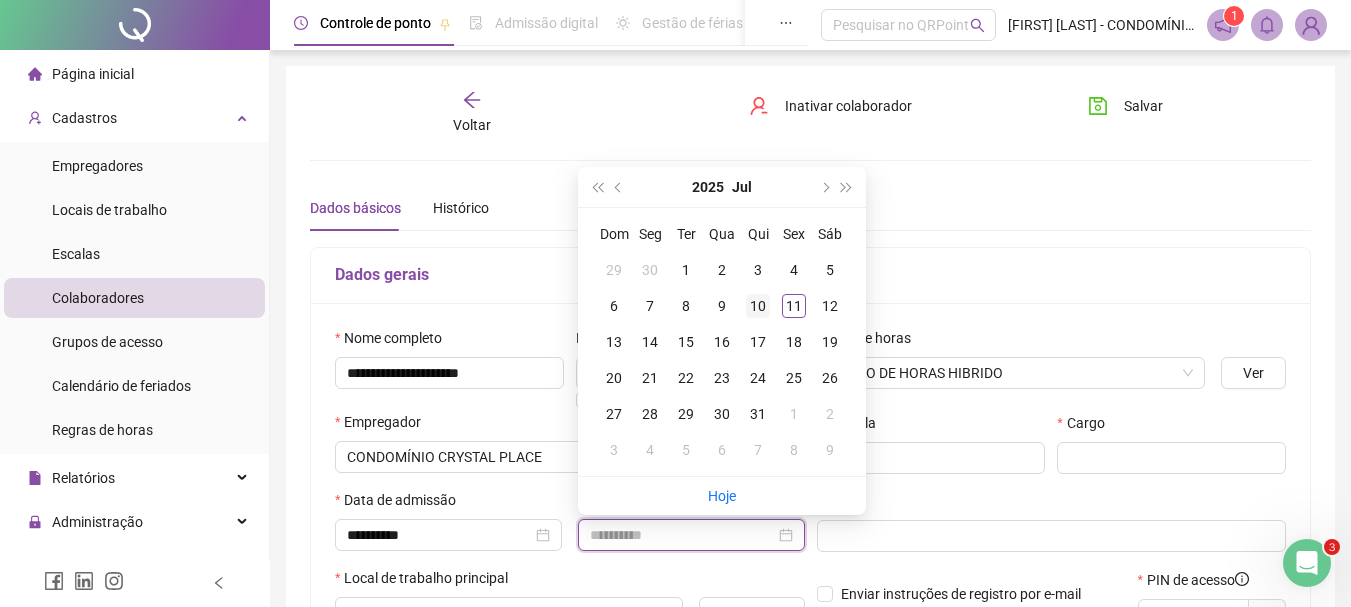 type on "**********" 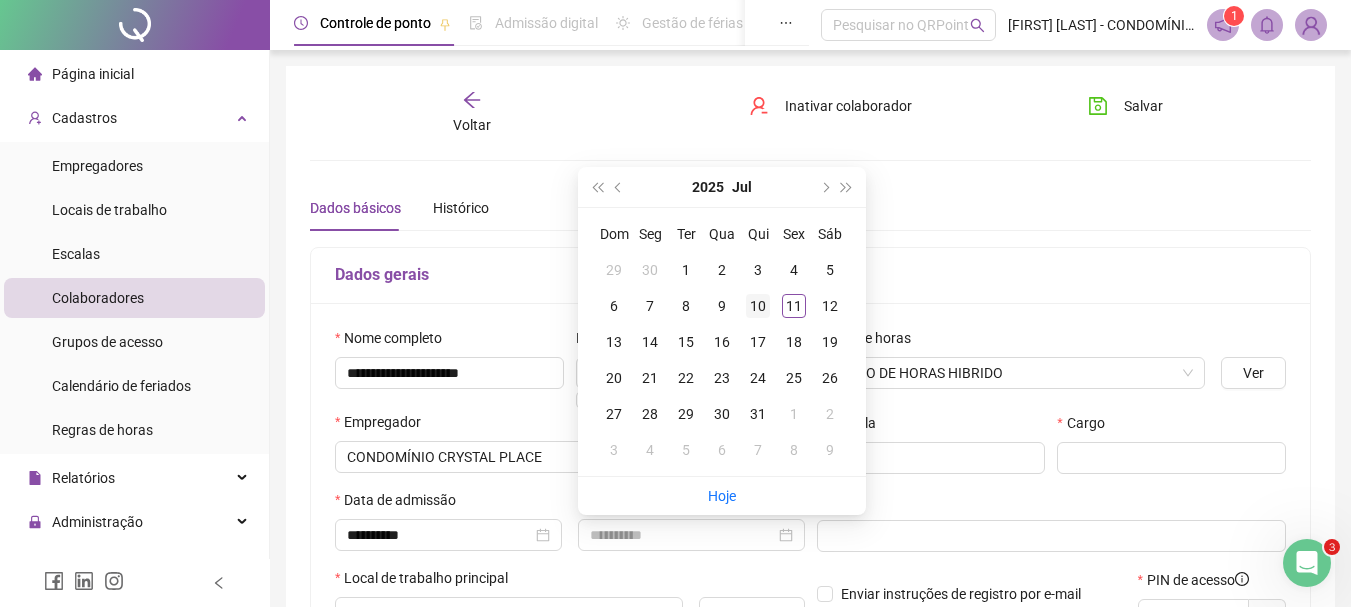 click on "10" at bounding box center [758, 306] 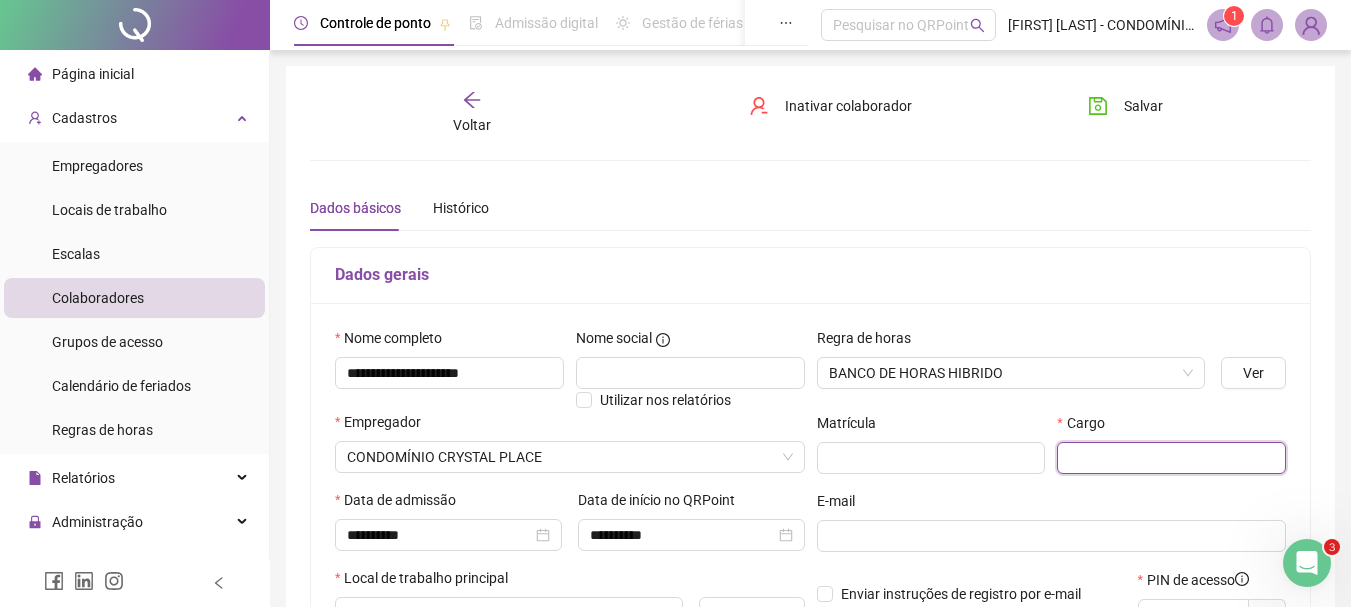 click at bounding box center [1171, 458] 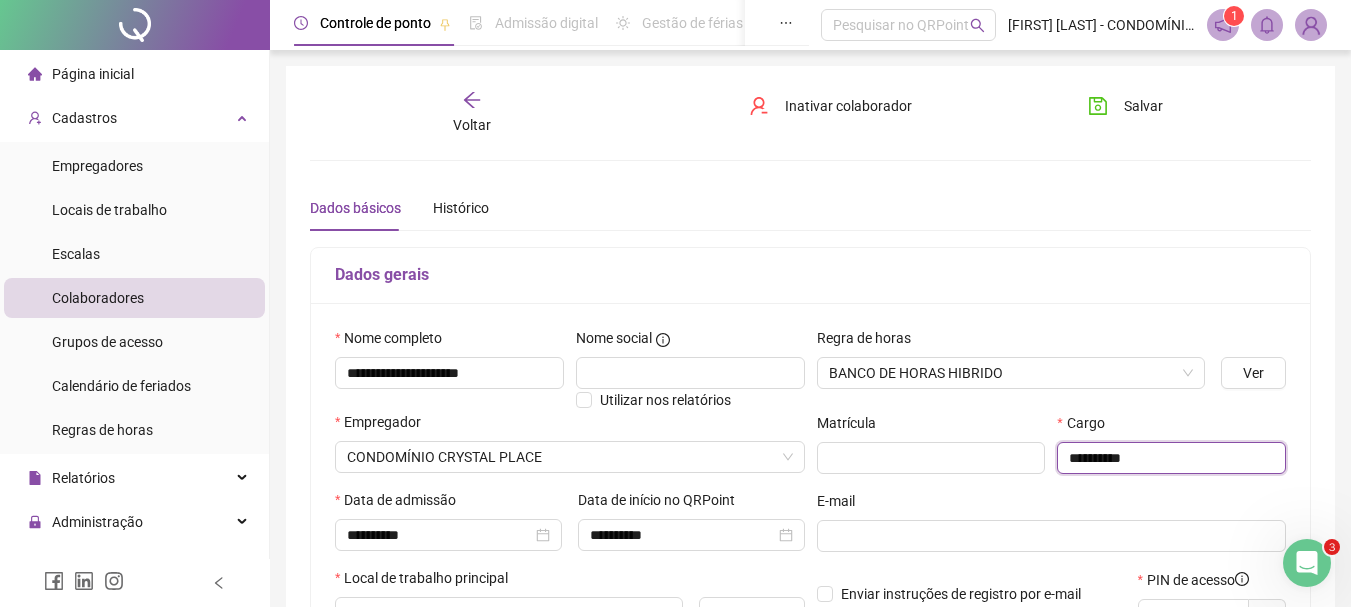 type on "**********" 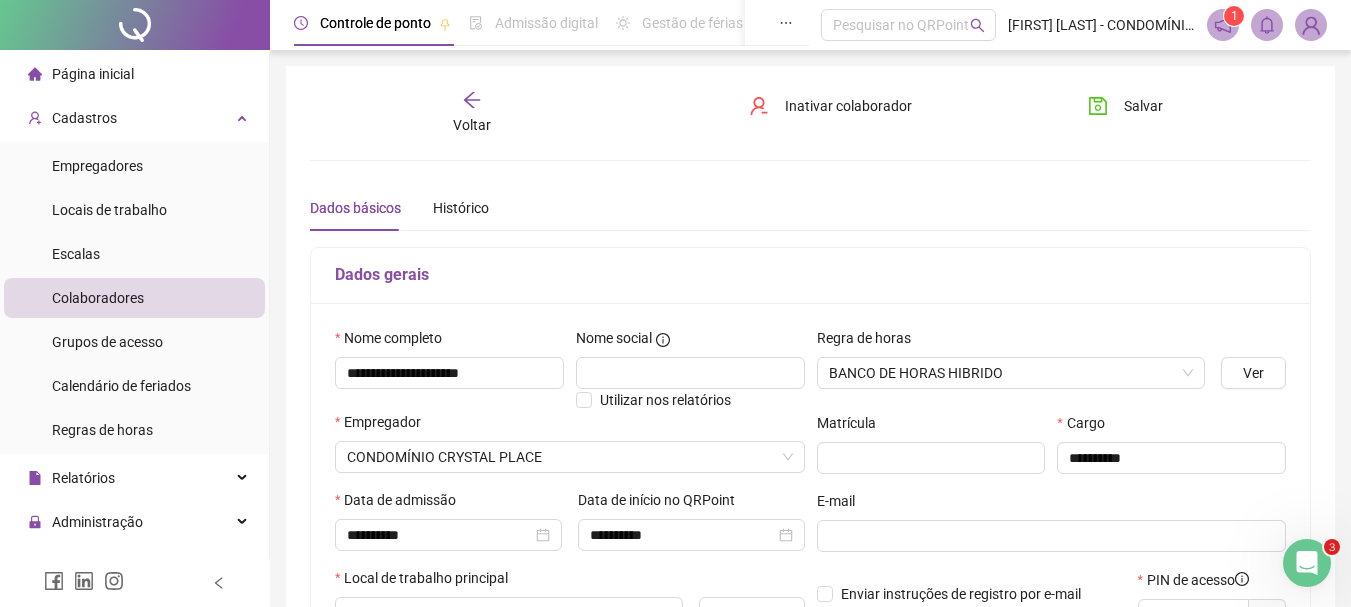 click on "Dados gerais" at bounding box center (810, 275) 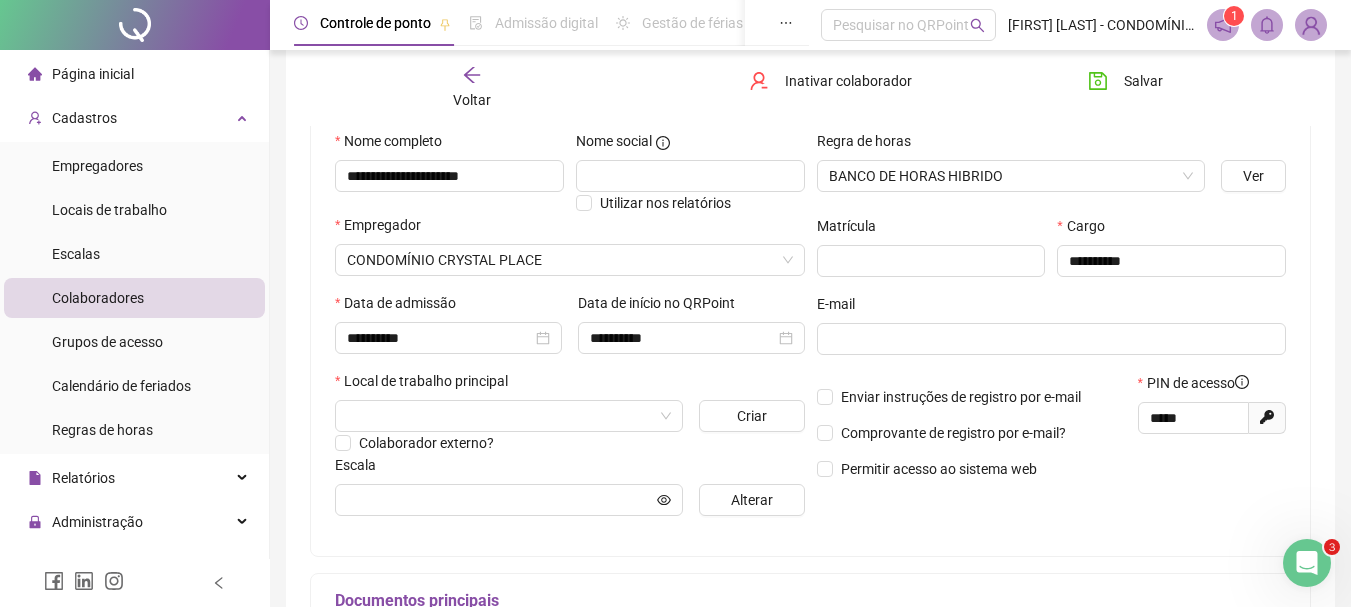 scroll, scrollTop: 200, scrollLeft: 0, axis: vertical 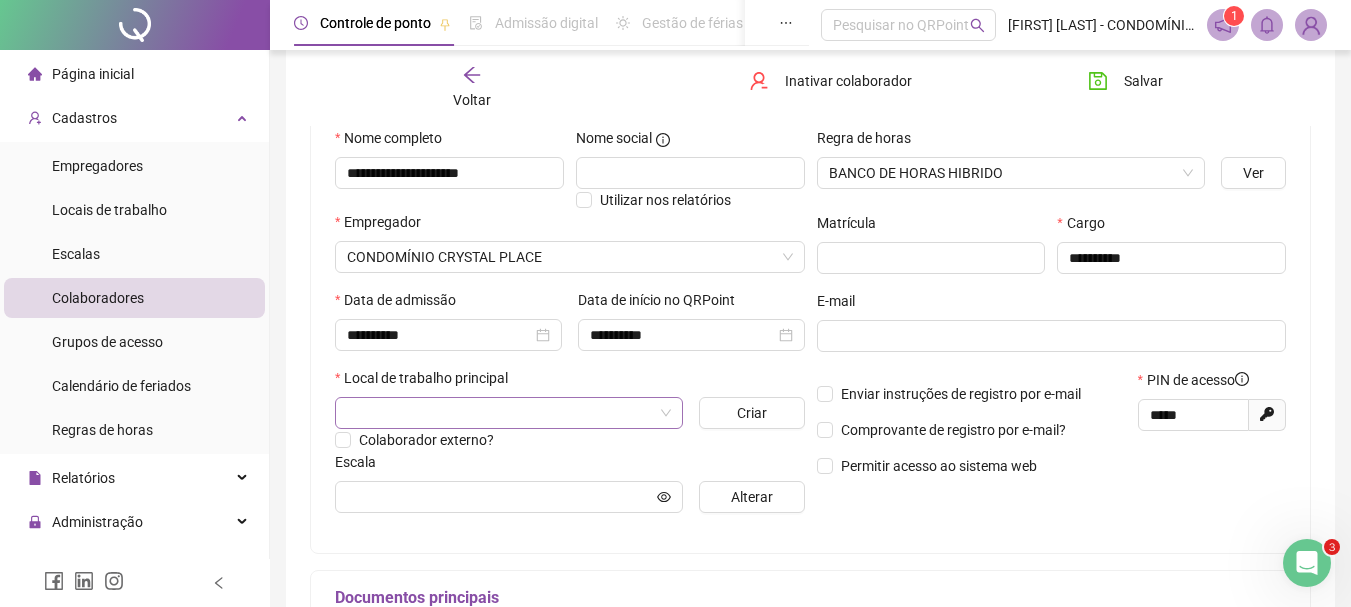 click at bounding box center [503, 413] 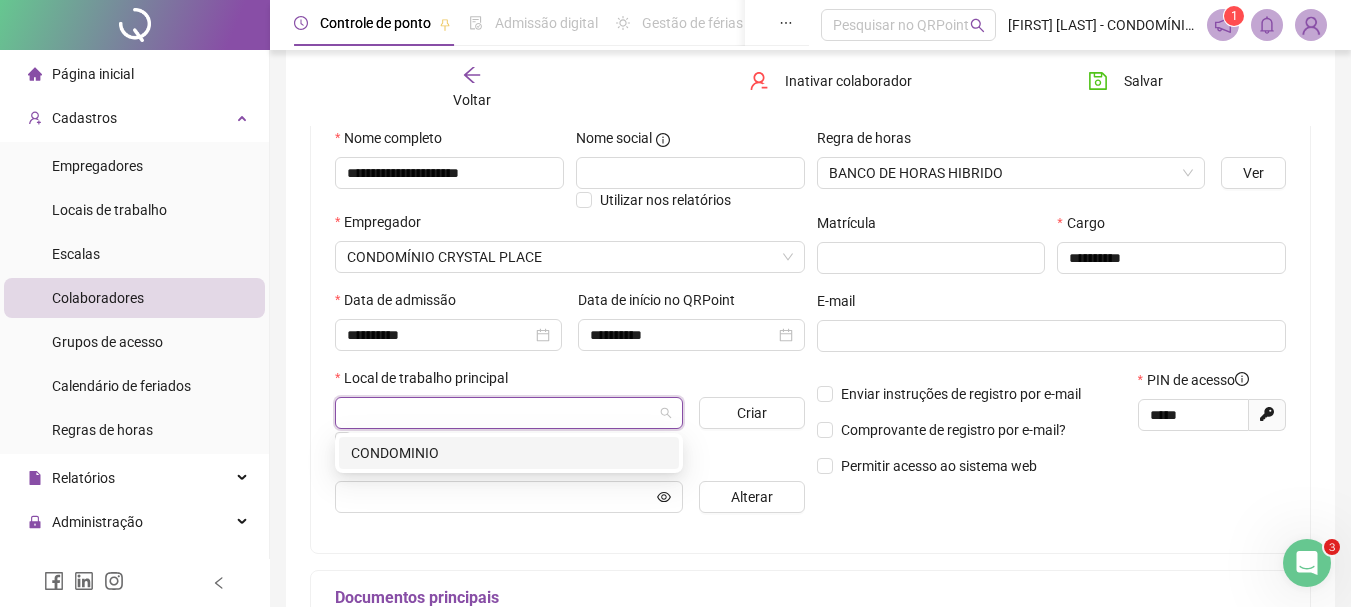 click on "CONDOMINIO" at bounding box center [509, 453] 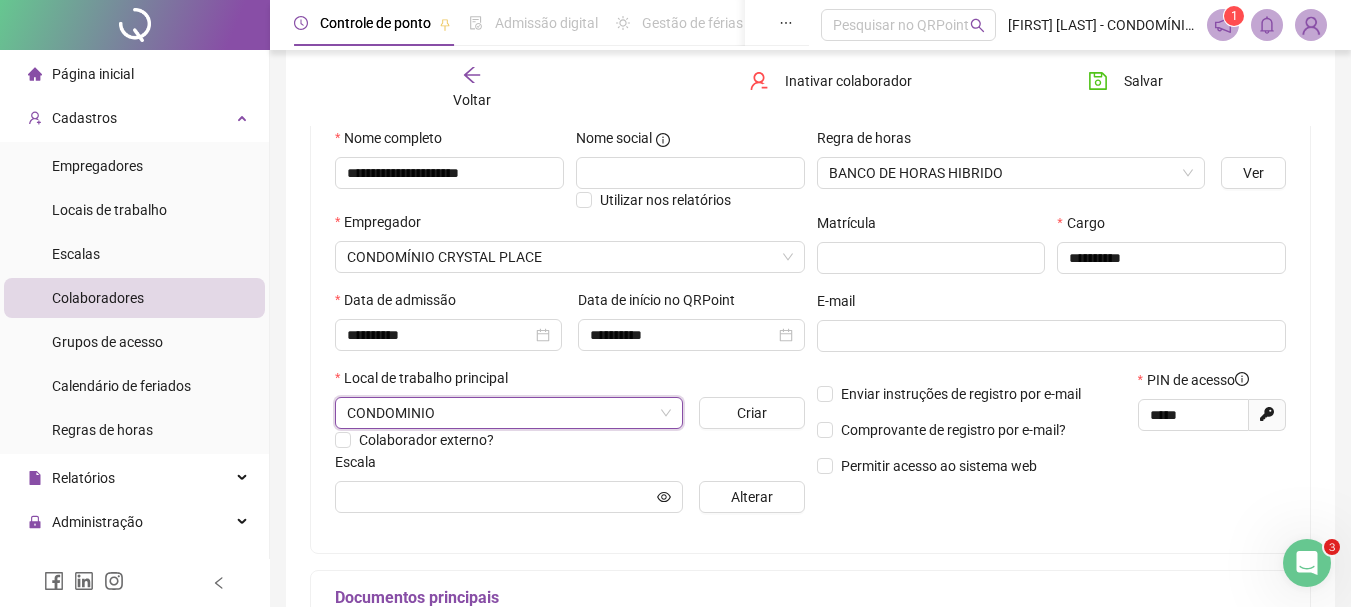 click on "Regra de horas BANCO DE HORAS HIBRIDO   Ver Matrícula Cargo E-mail Enviar instruções de registro por e-mail Comprovante de registro por e-mail? Permitir acesso ao sistema web PIN de acesso  ***** Gerar novo pin" at bounding box center (1052, 328) 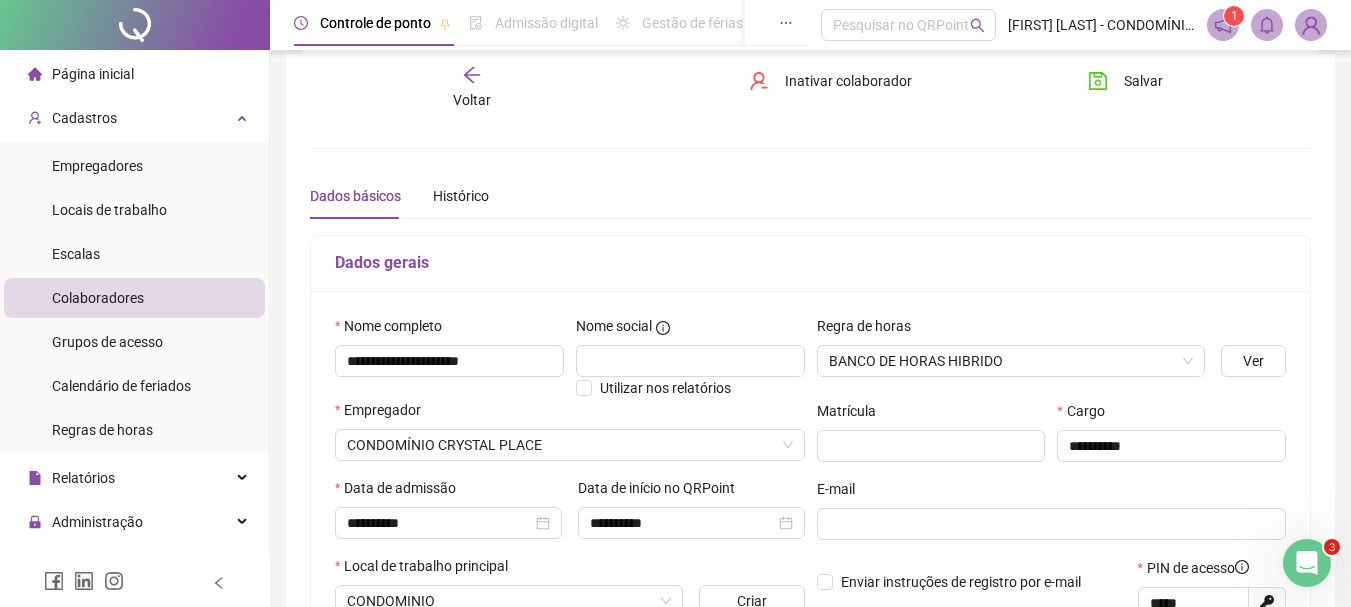 scroll, scrollTop: 0, scrollLeft: 0, axis: both 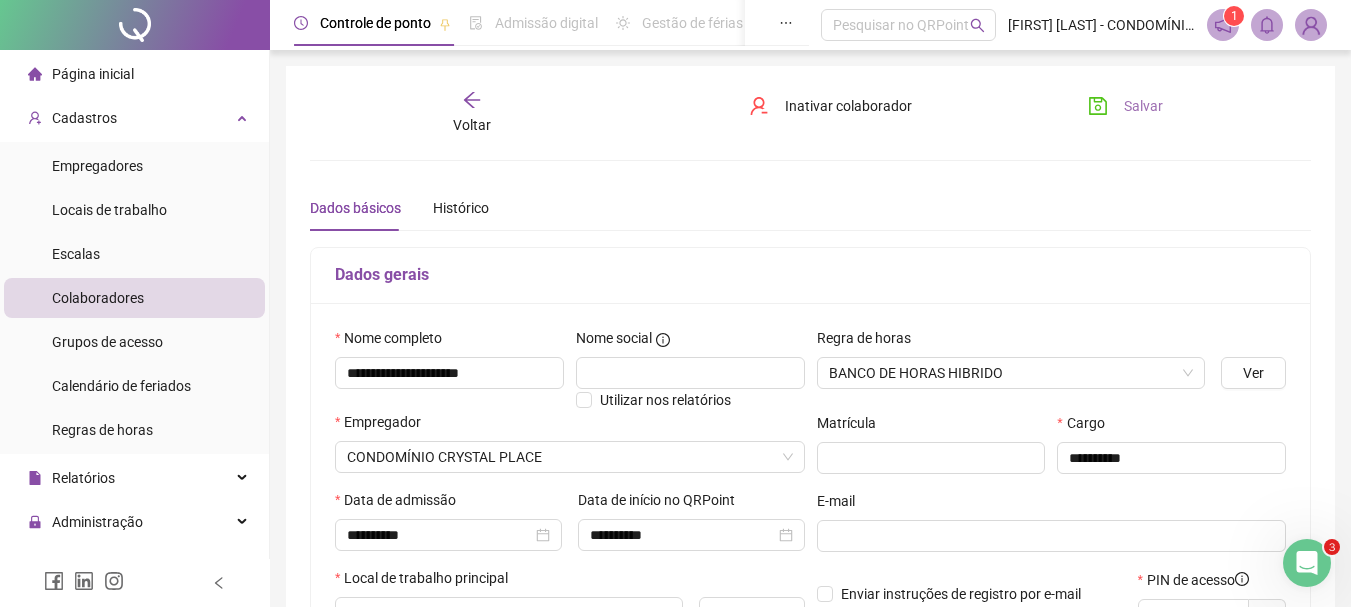 click on "Salvar" at bounding box center [1143, 106] 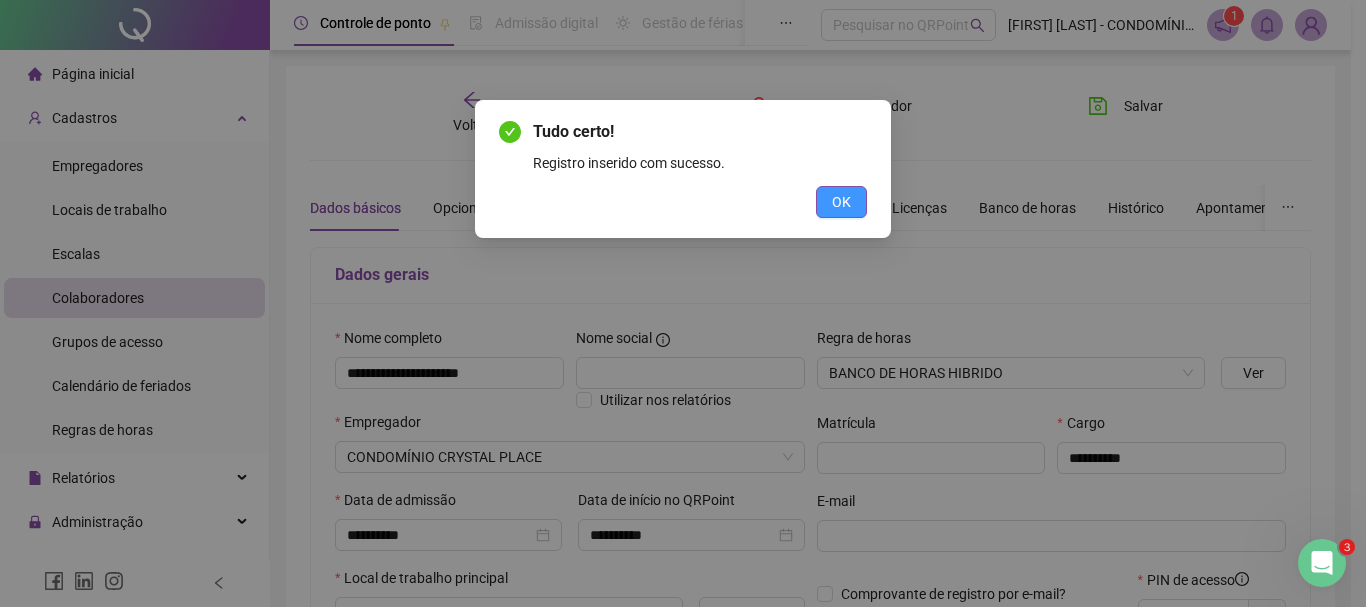 click on "OK" at bounding box center [841, 202] 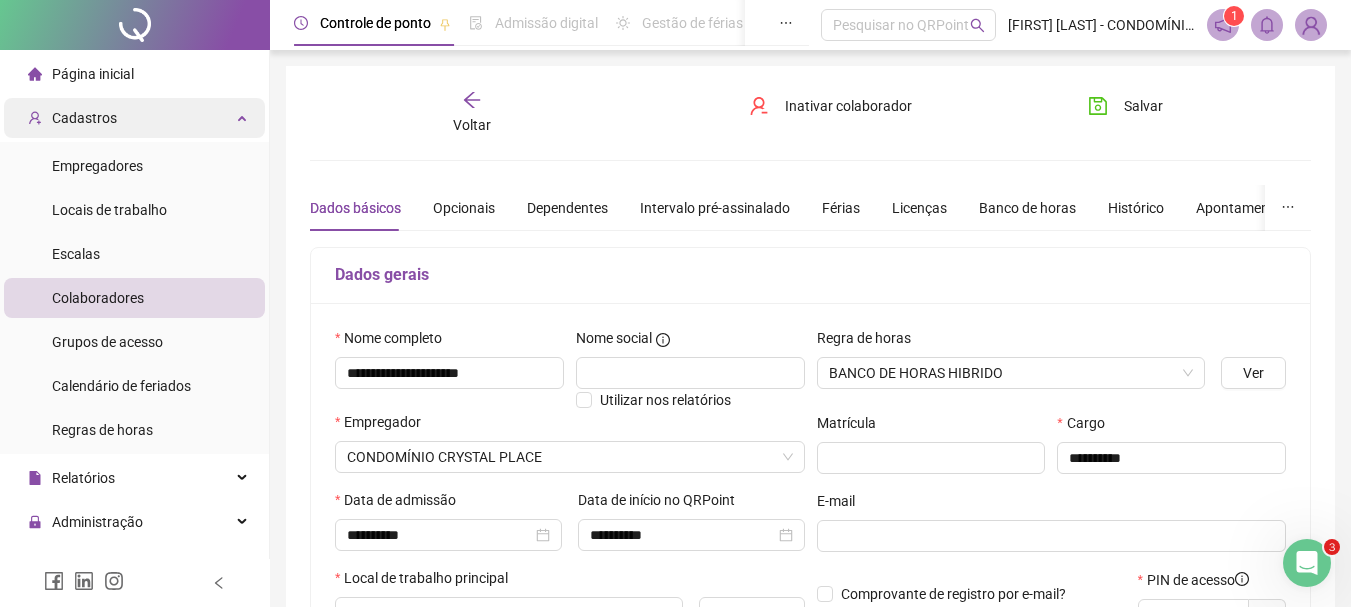 click at bounding box center [244, 116] 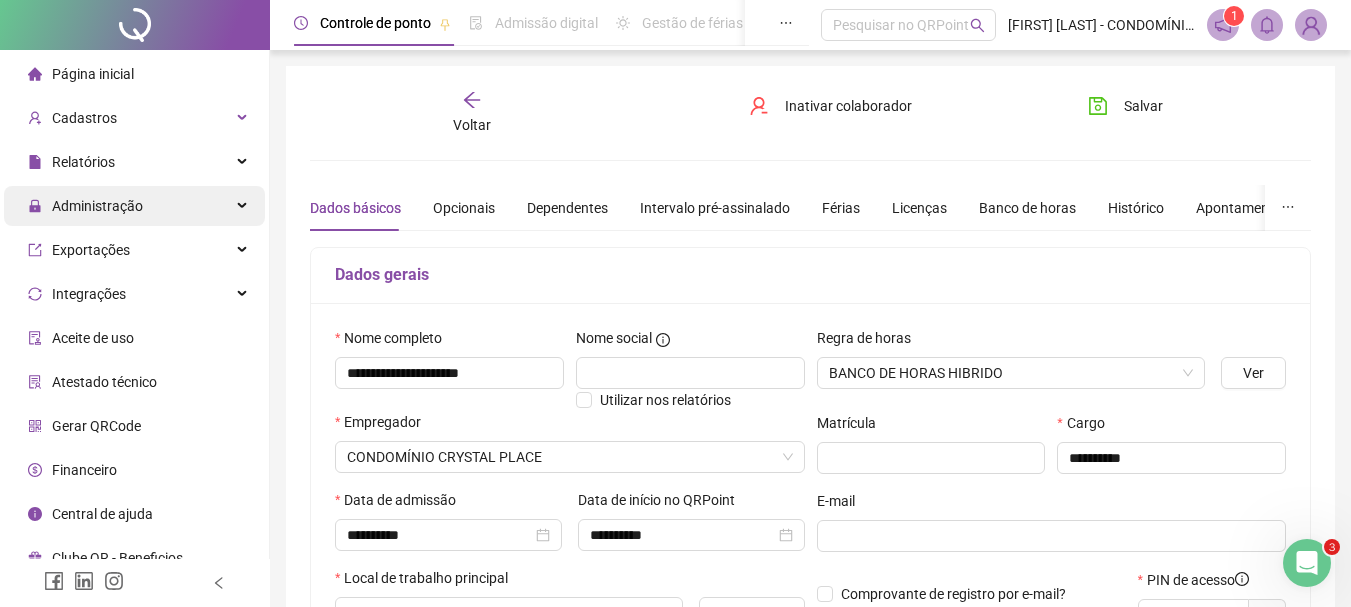 click on "Administração" at bounding box center (97, 206) 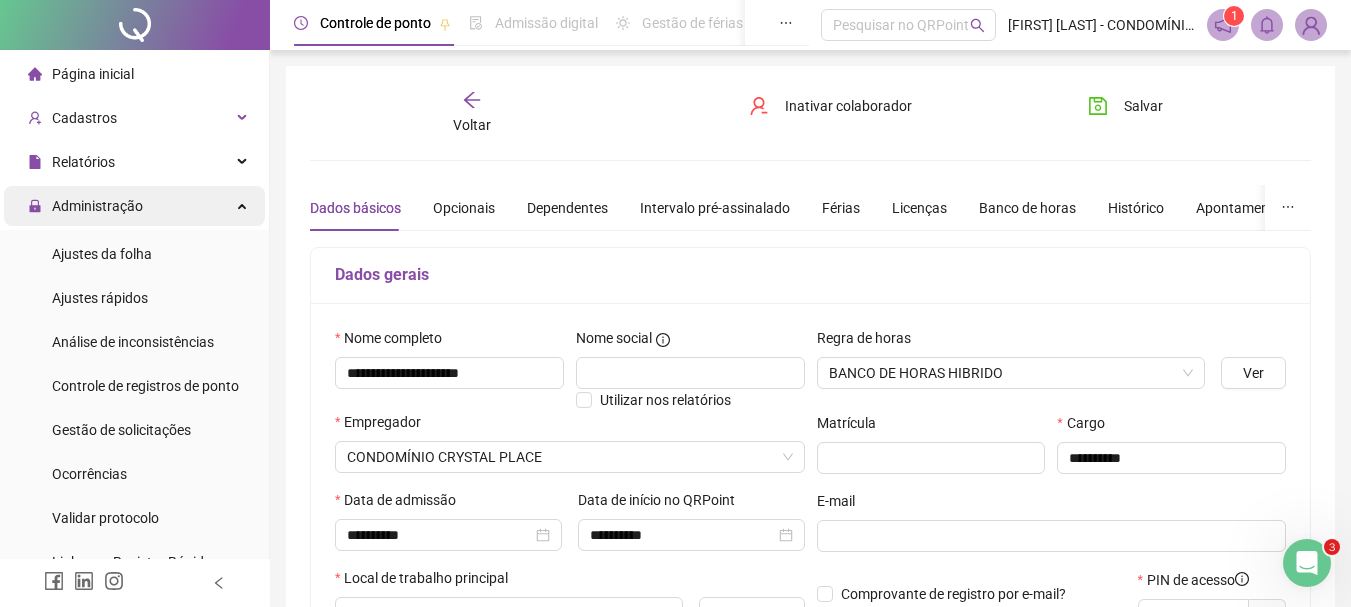 click on "Administração" at bounding box center (97, 206) 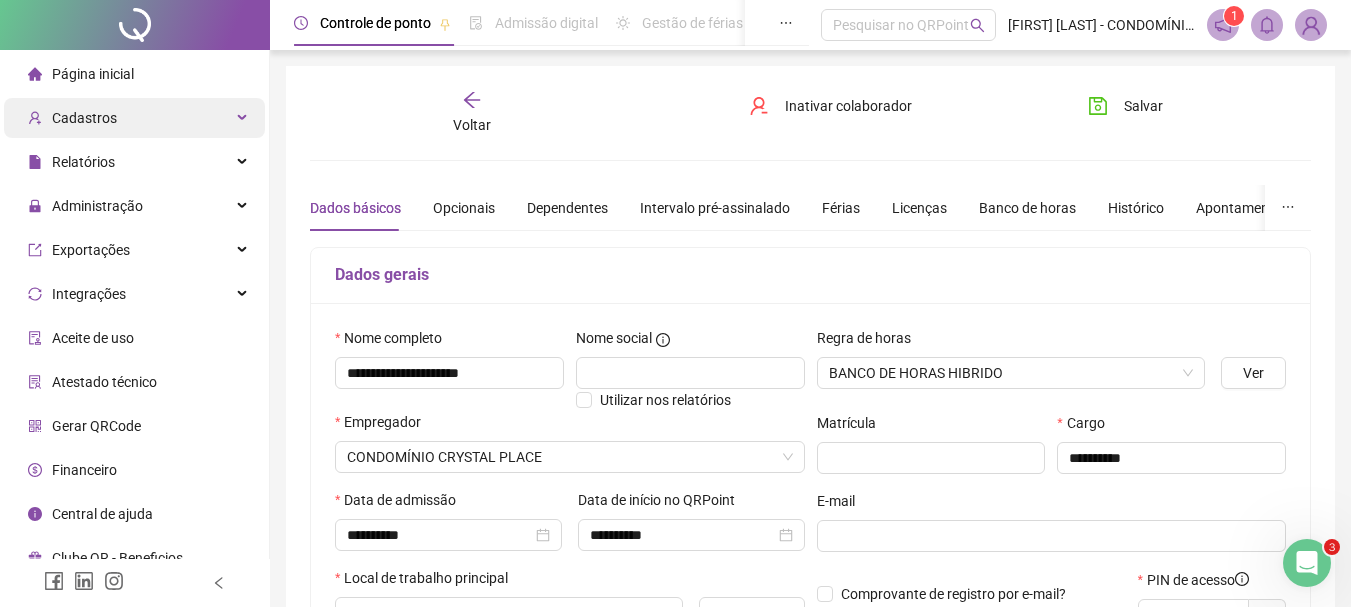 click on "Cadastros" at bounding box center (84, 118) 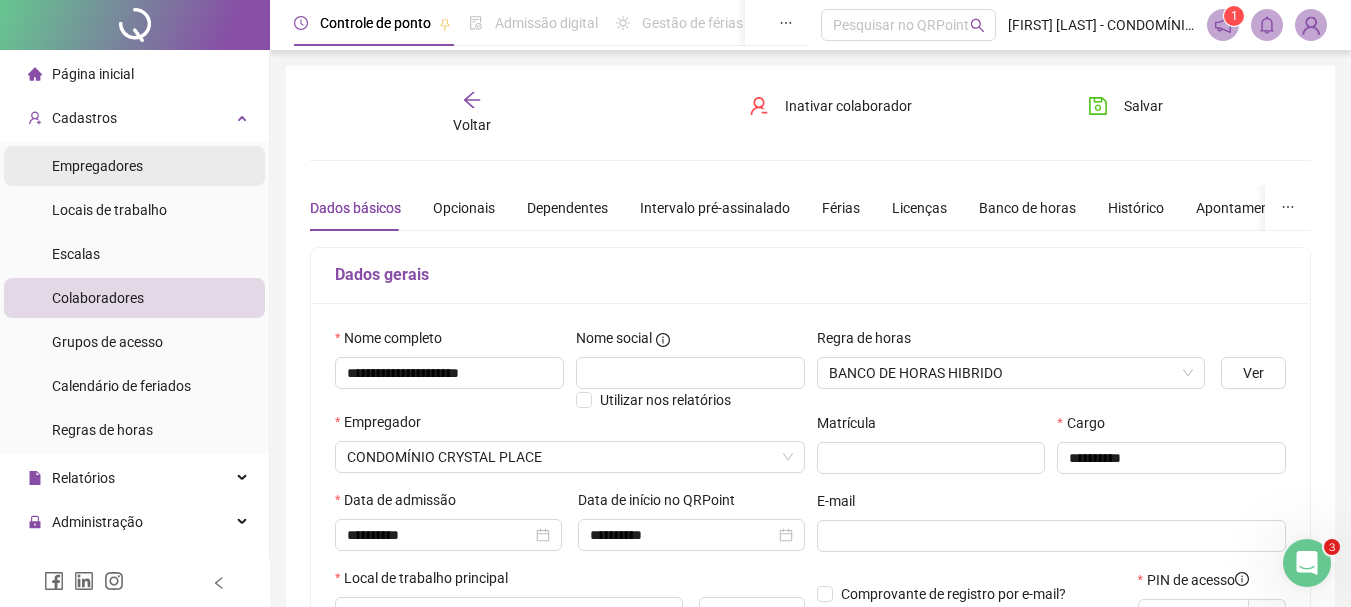 click on "Empregadores" at bounding box center (97, 166) 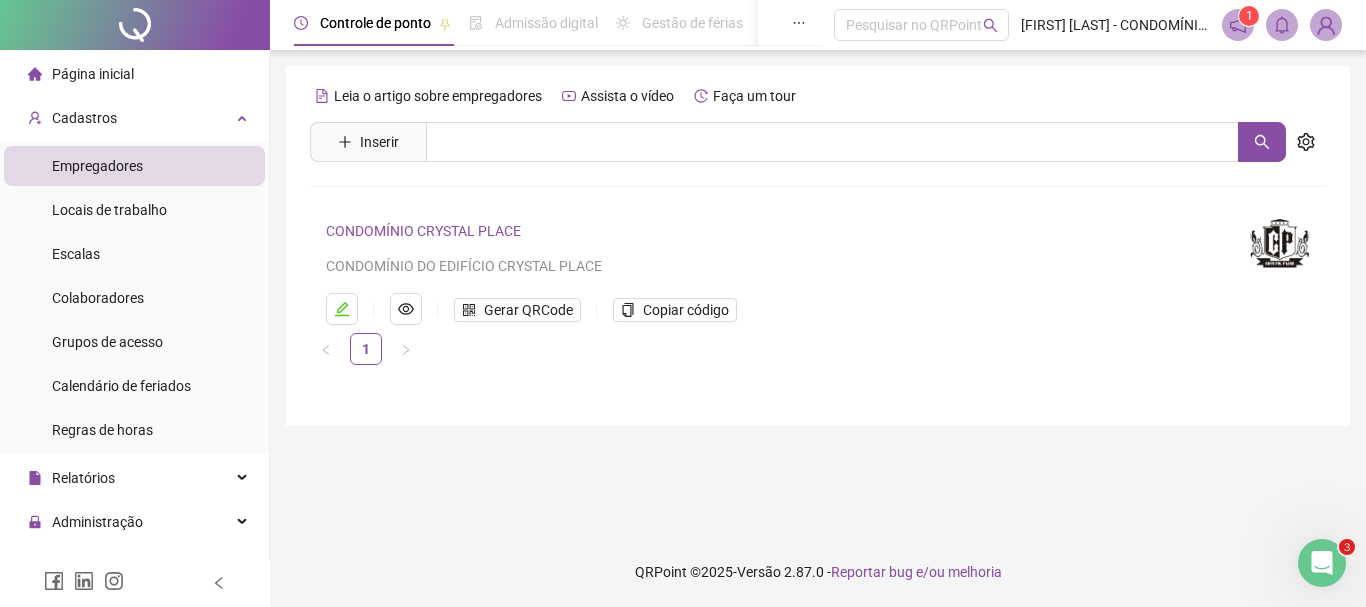 click on "CONDOMÍNIO CRYSTAL PLACE" at bounding box center (423, 231) 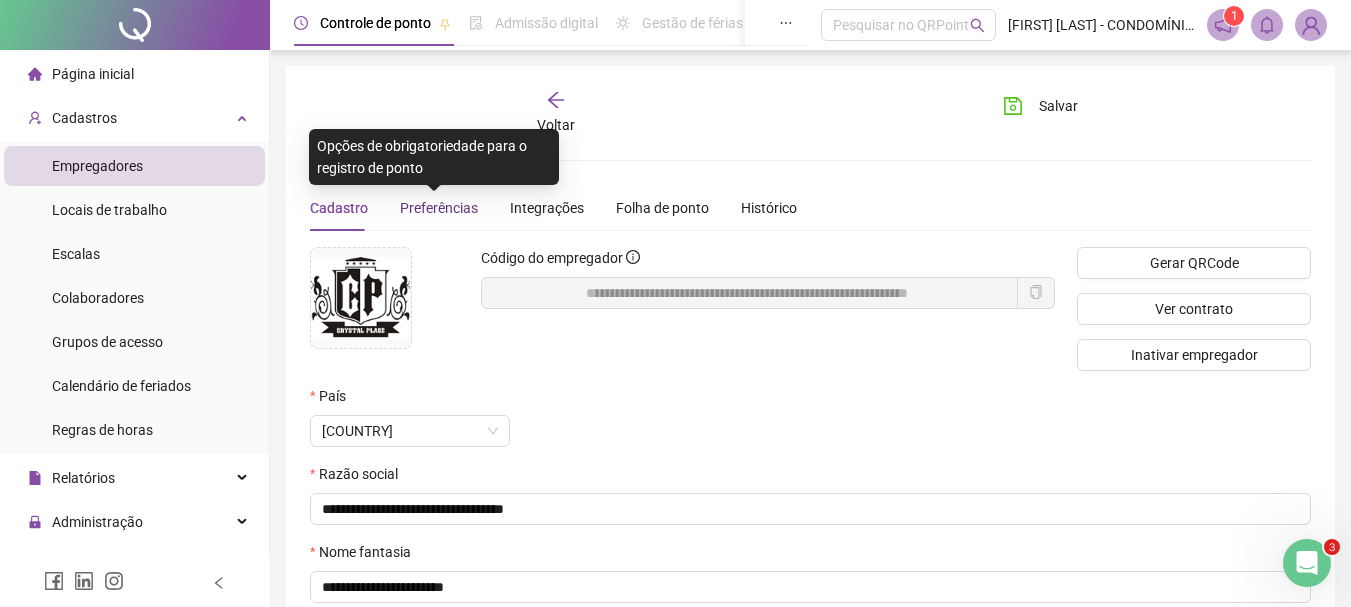 click on "Preferências" at bounding box center (439, 208) 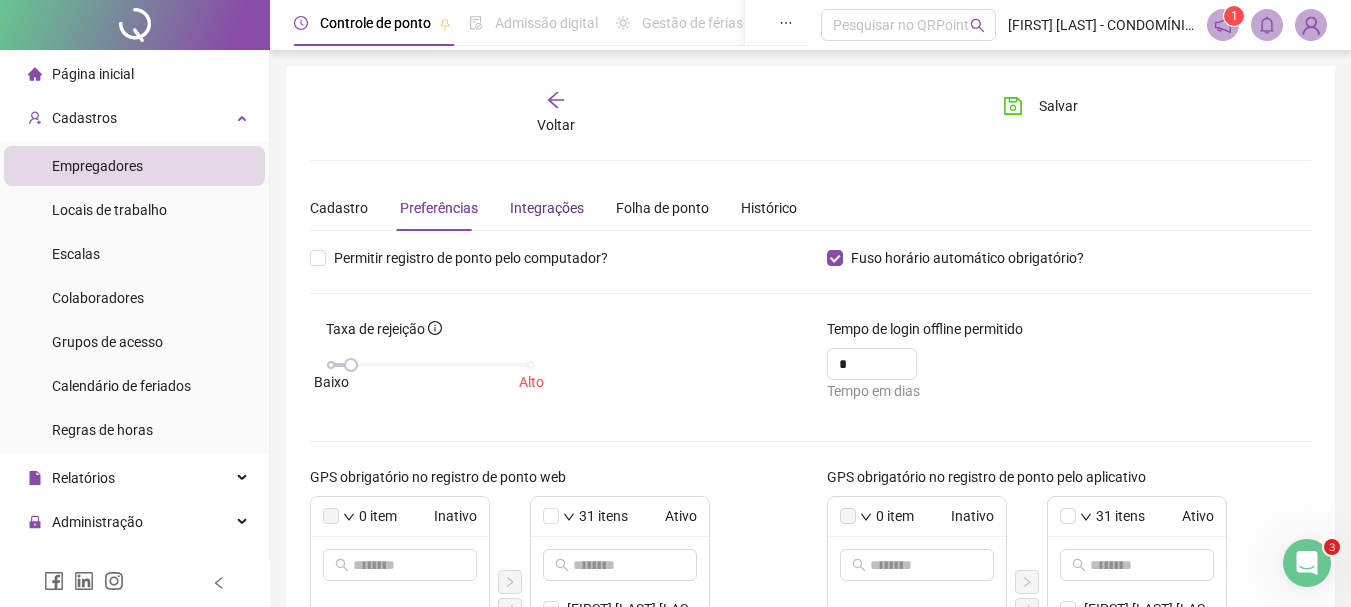 click on "Integrações" at bounding box center [547, 208] 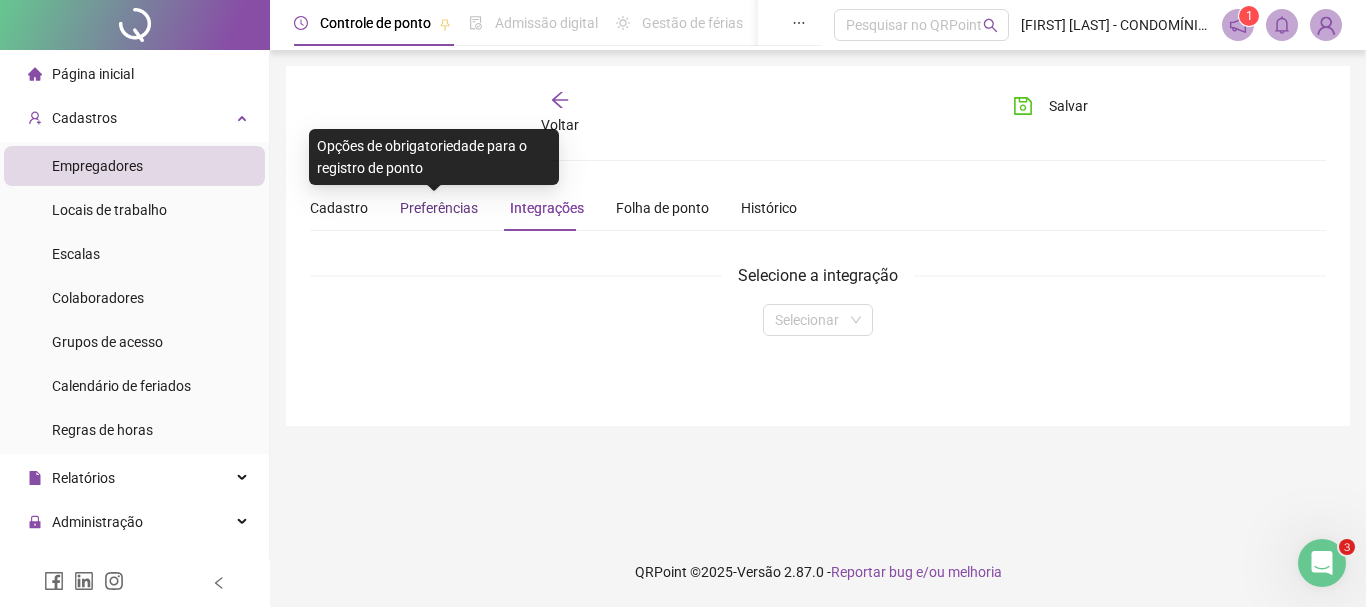 click on "Preferências" at bounding box center [439, 208] 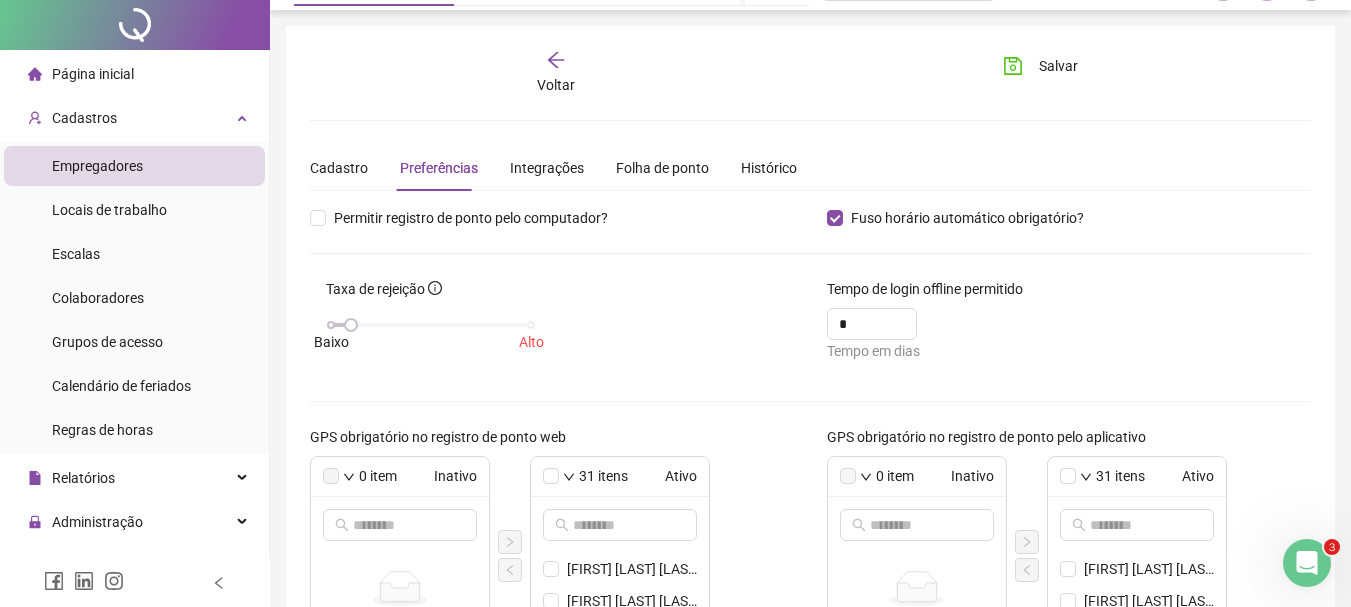 scroll, scrollTop: 200, scrollLeft: 0, axis: vertical 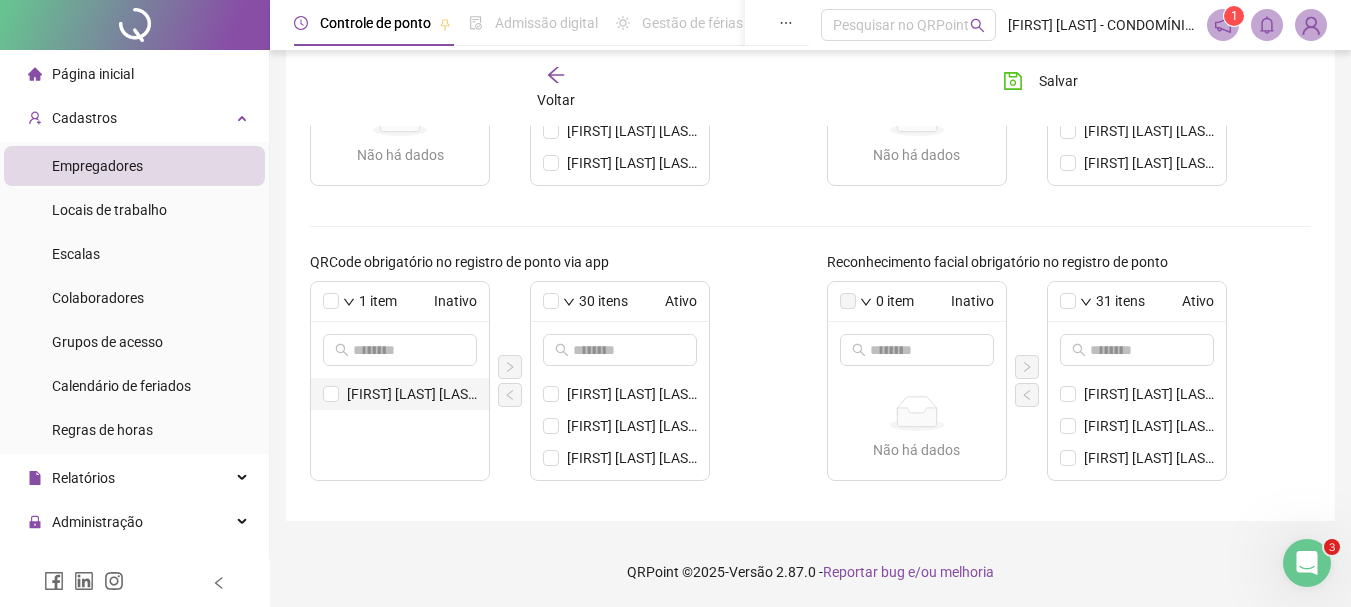 click on "[FIRST] [LAST] [LAST]" at bounding box center [412, 394] 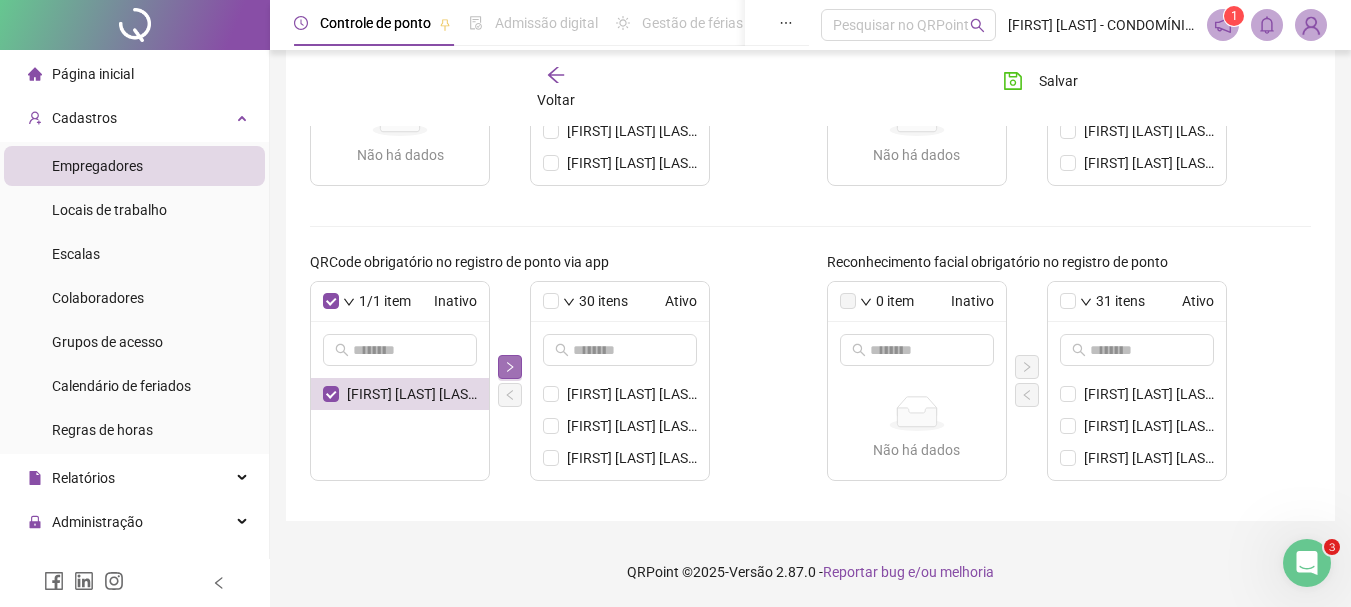 click 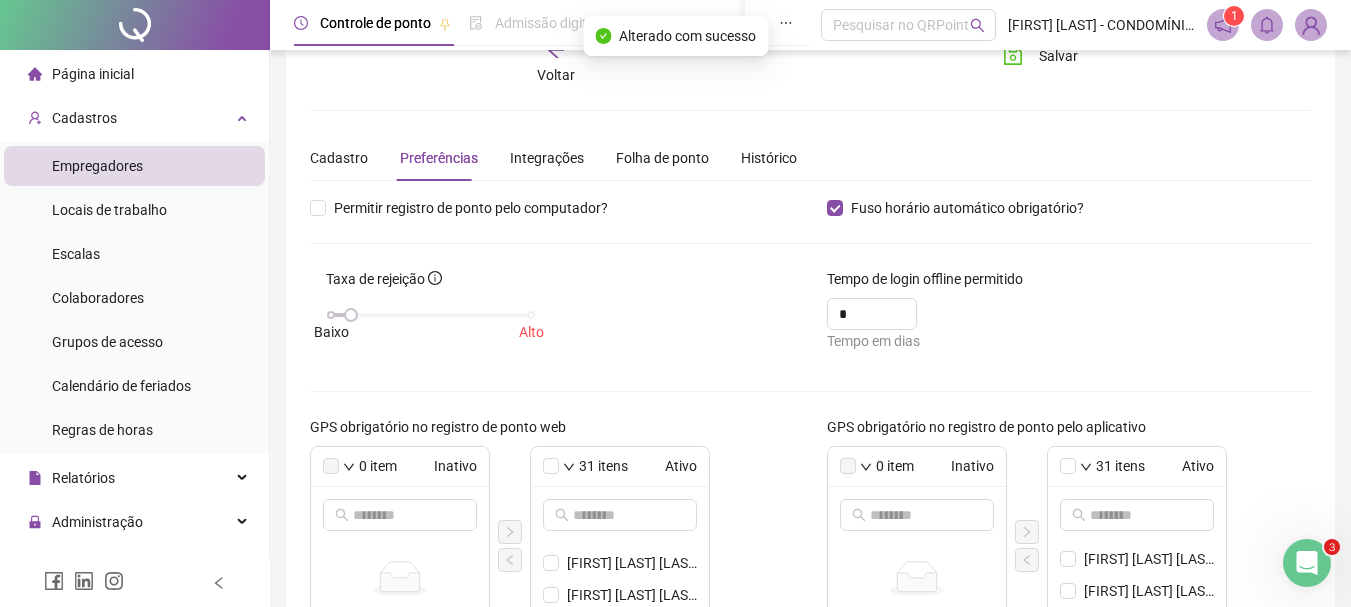 scroll, scrollTop: 0, scrollLeft: 0, axis: both 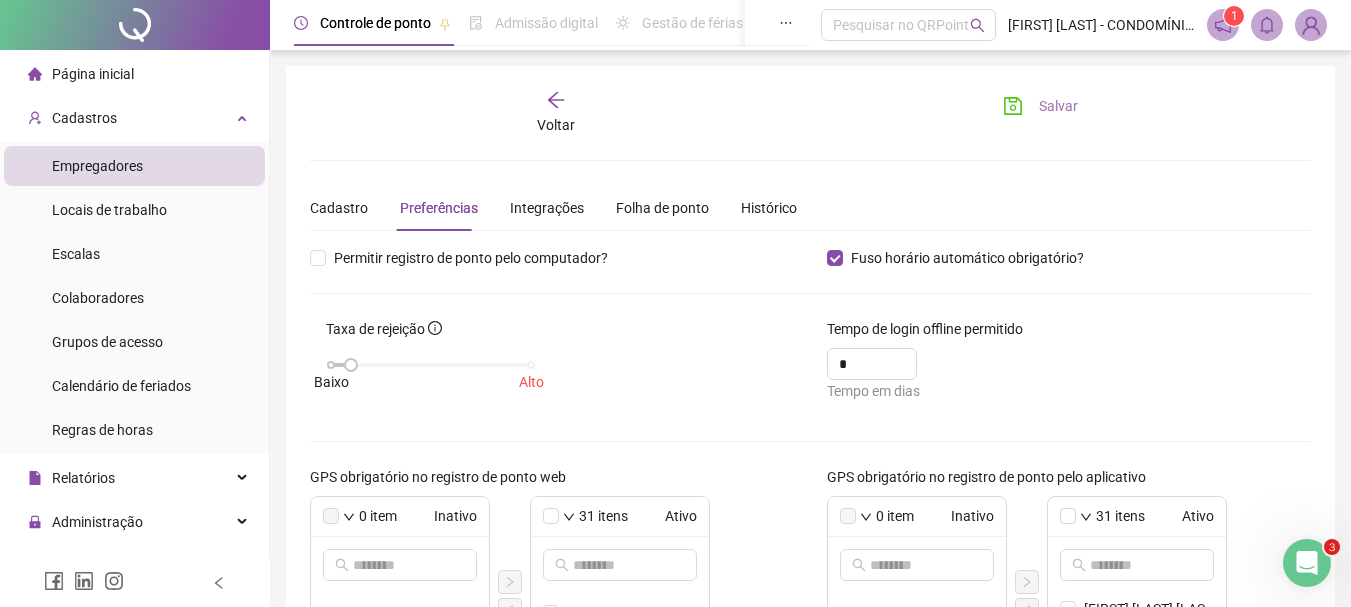 click on "Salvar" at bounding box center (1058, 106) 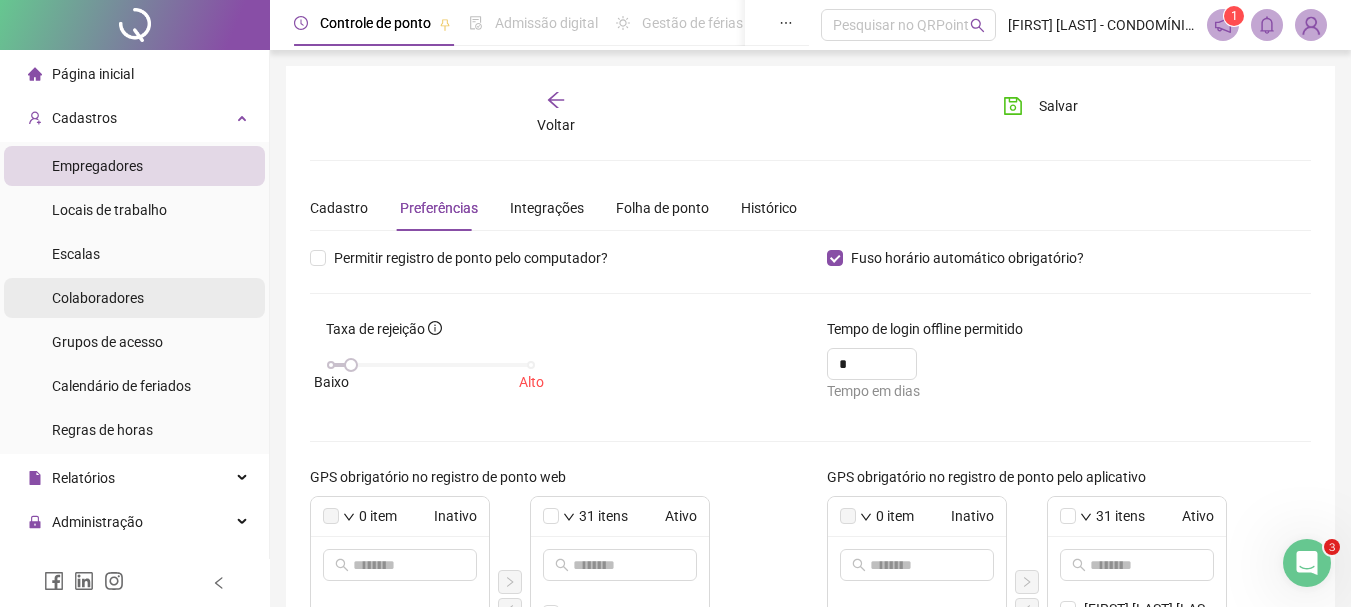 click on "Colaboradores" at bounding box center (98, 298) 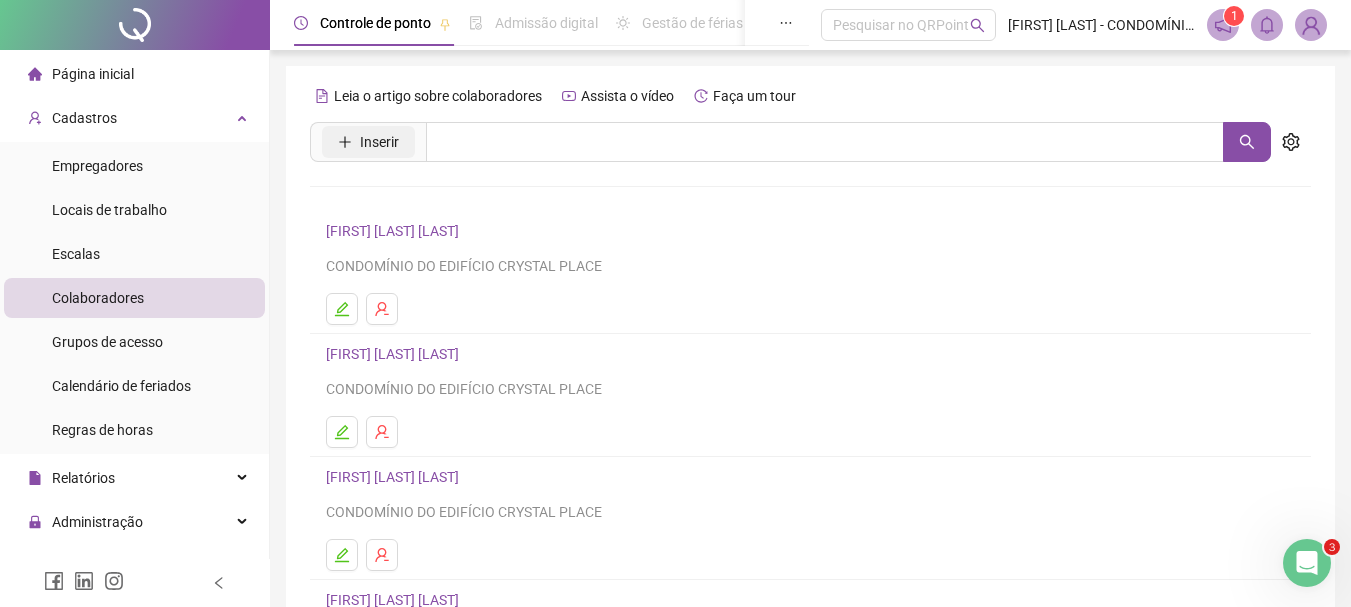click on "Inserir" at bounding box center (379, 142) 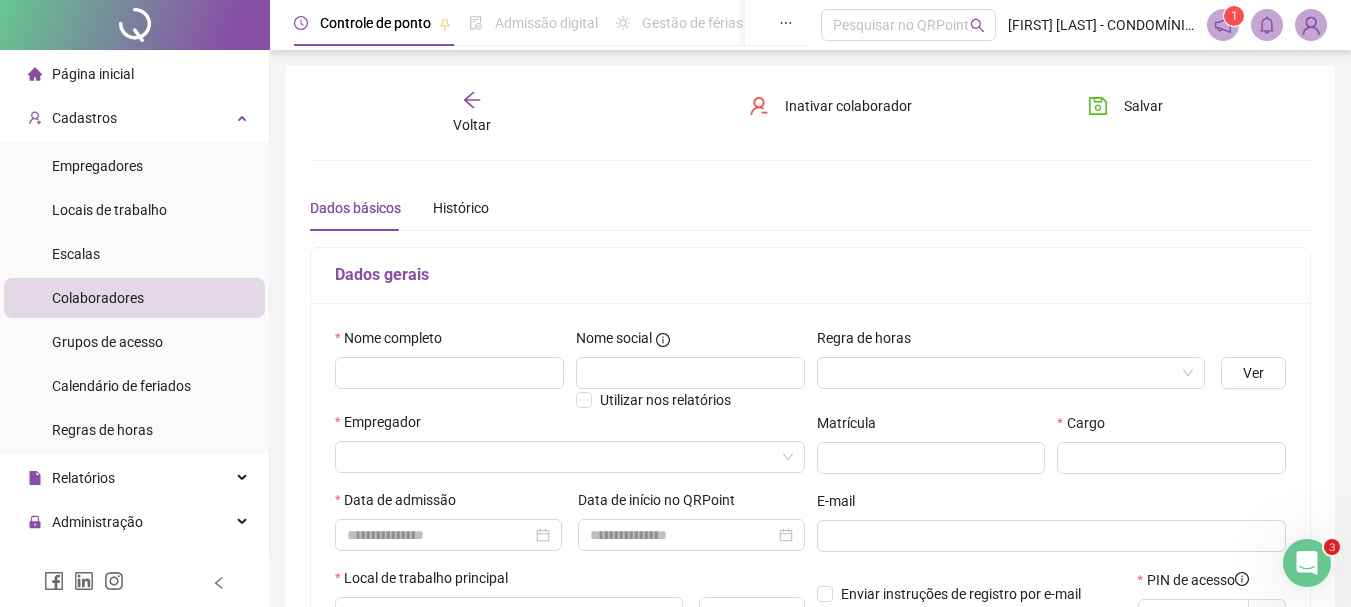 type on "*****" 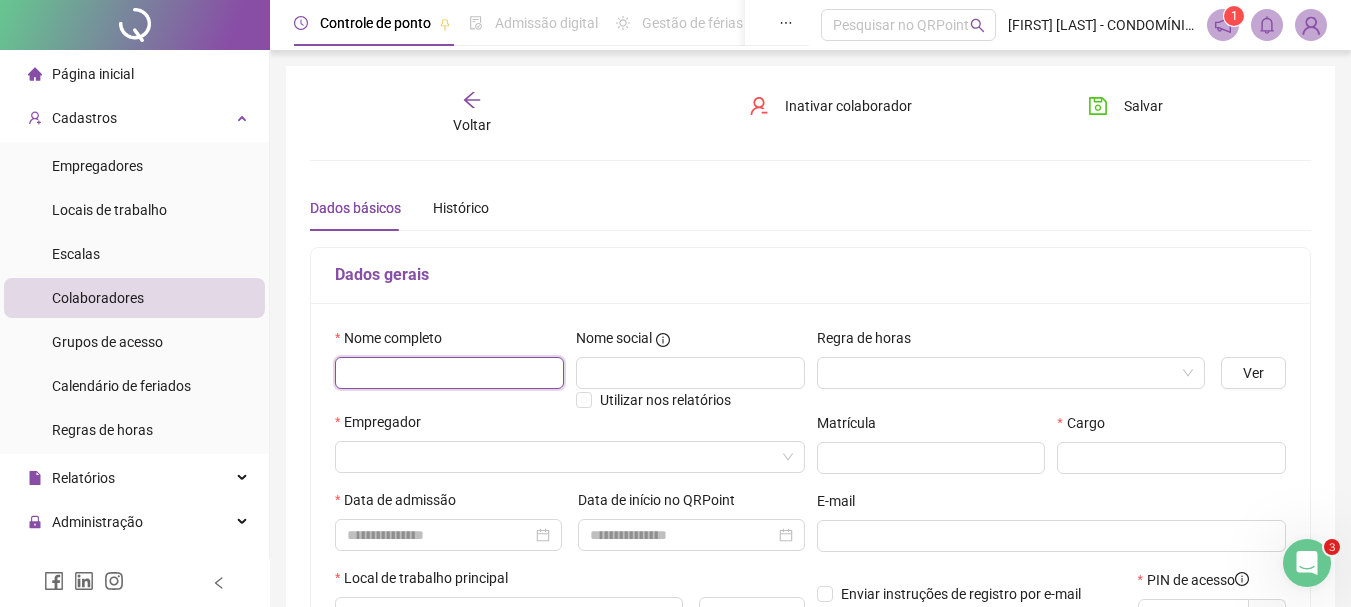 click at bounding box center (449, 373) 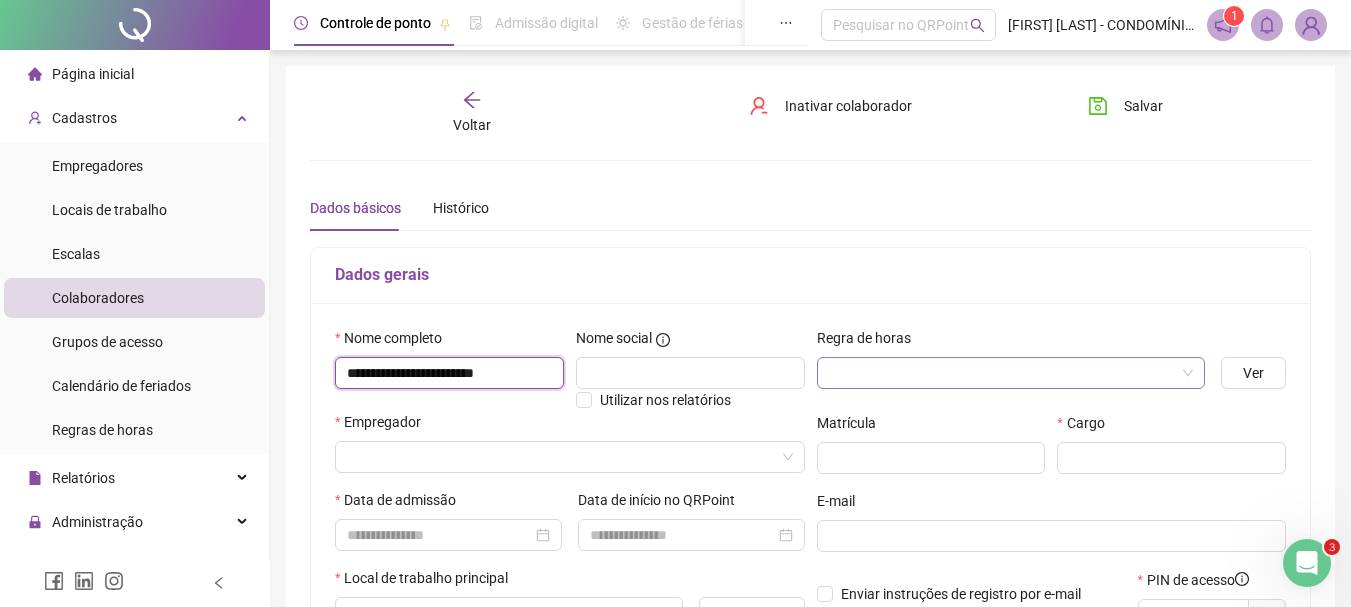 type on "**********" 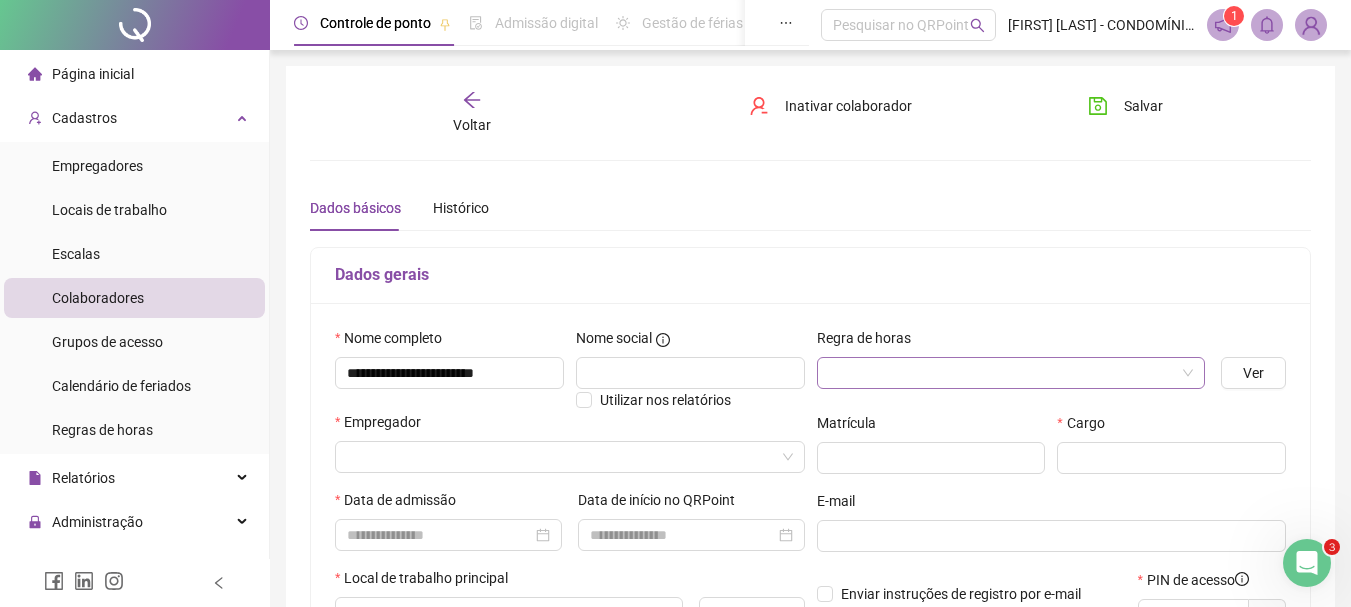 click at bounding box center (1005, 373) 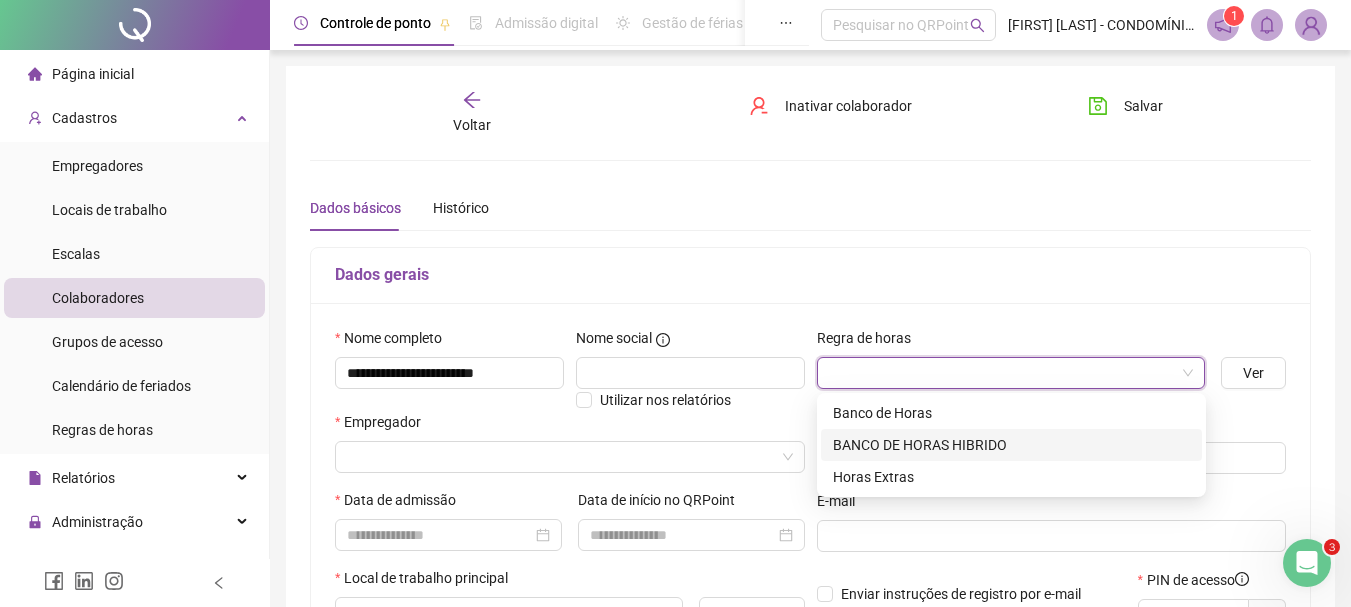 click on "BANCO DE HORAS HIBRIDO" at bounding box center (1011, 445) 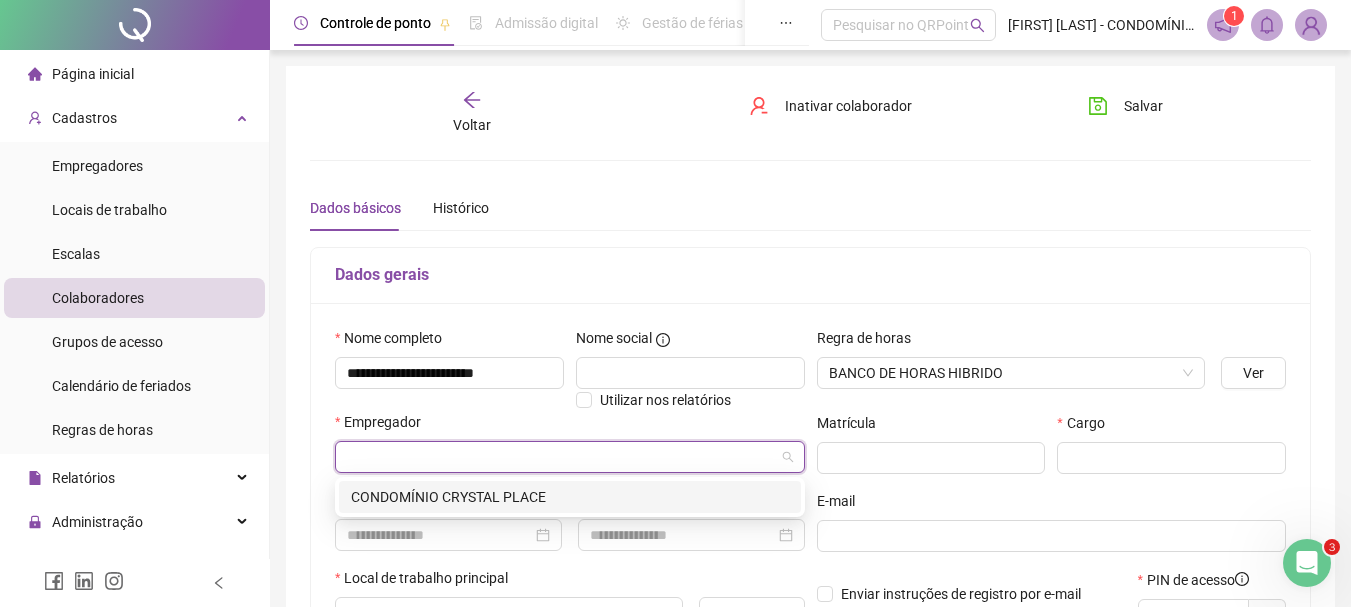 click at bounding box center [564, 457] 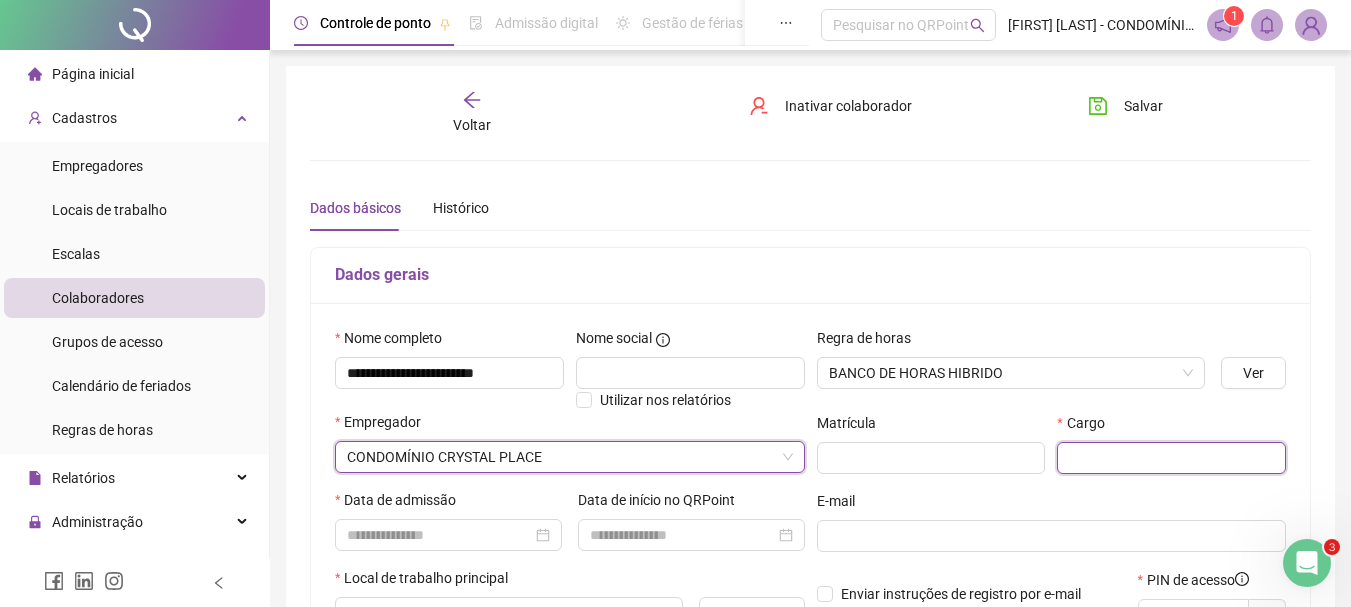 click at bounding box center (1171, 458) 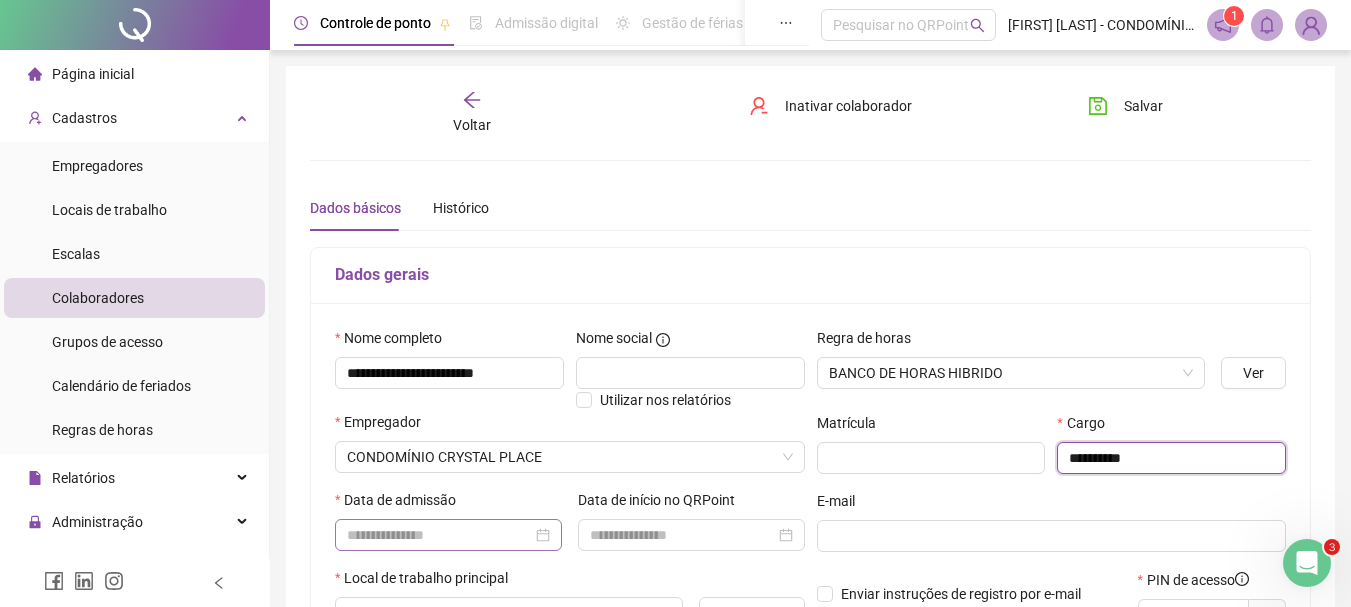 type on "**********" 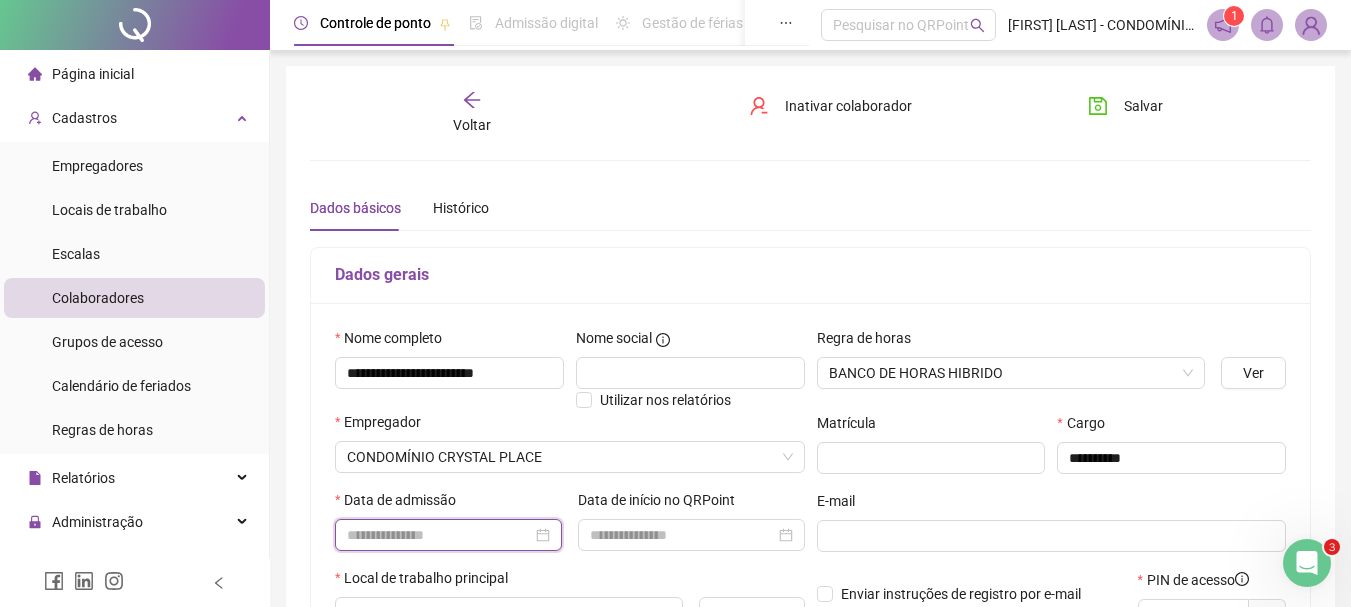 click at bounding box center (439, 535) 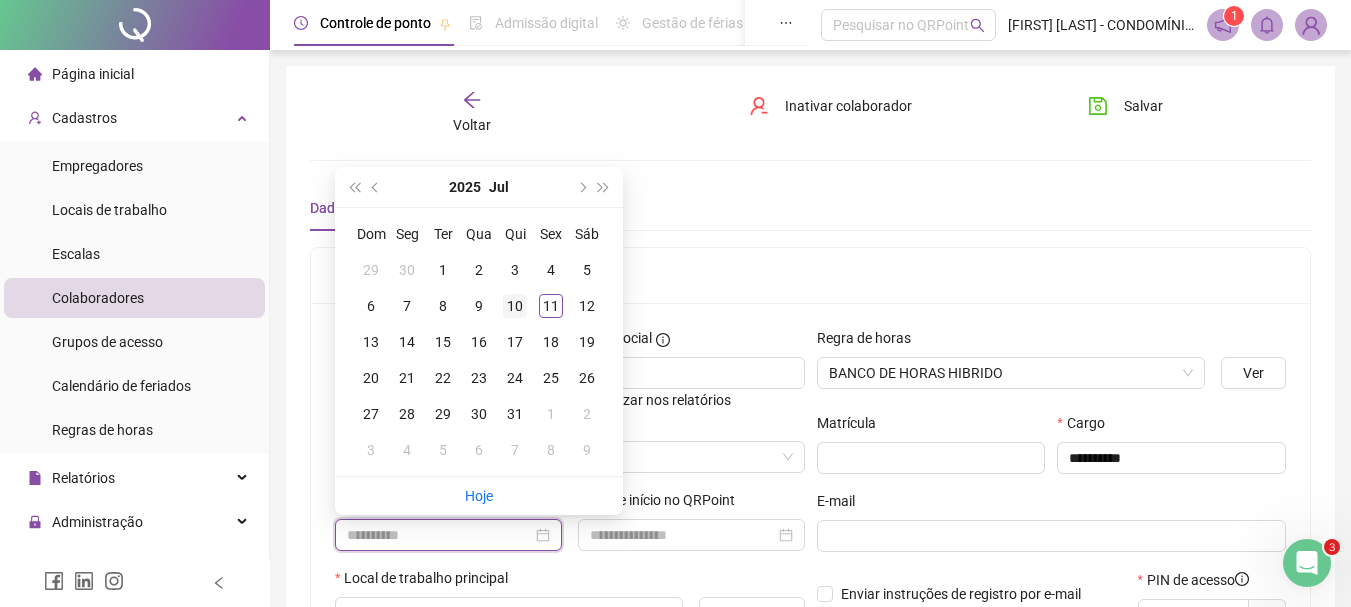type on "**********" 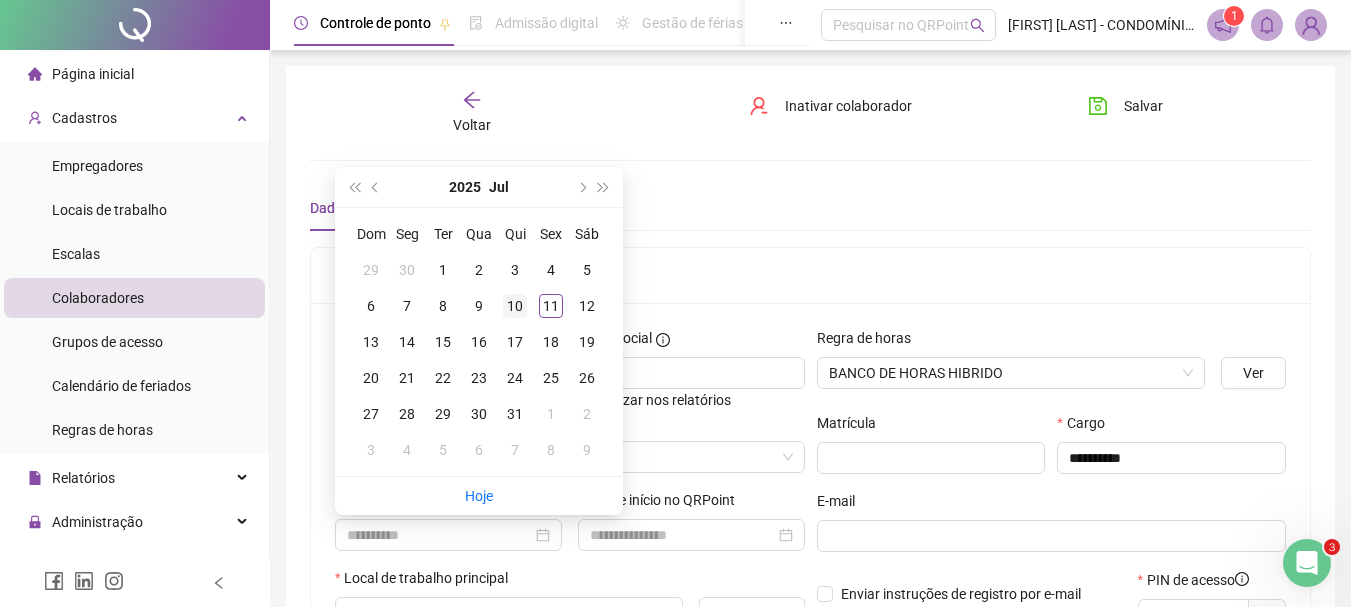 click on "10" at bounding box center [515, 306] 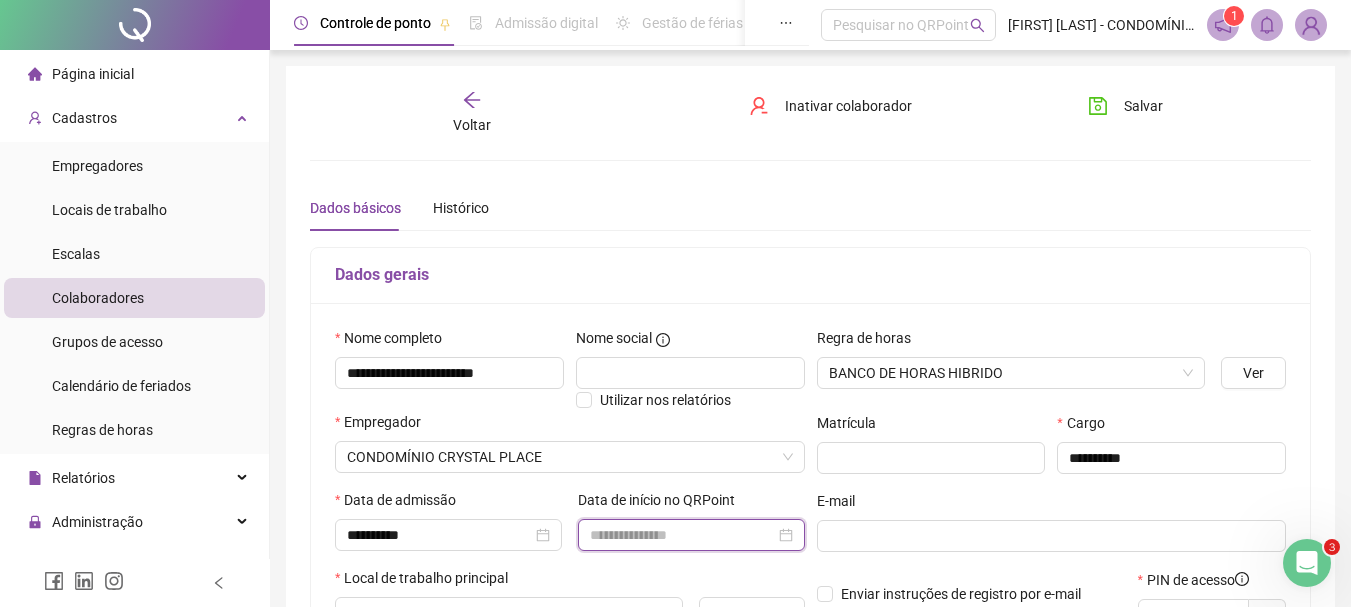 click at bounding box center (682, 535) 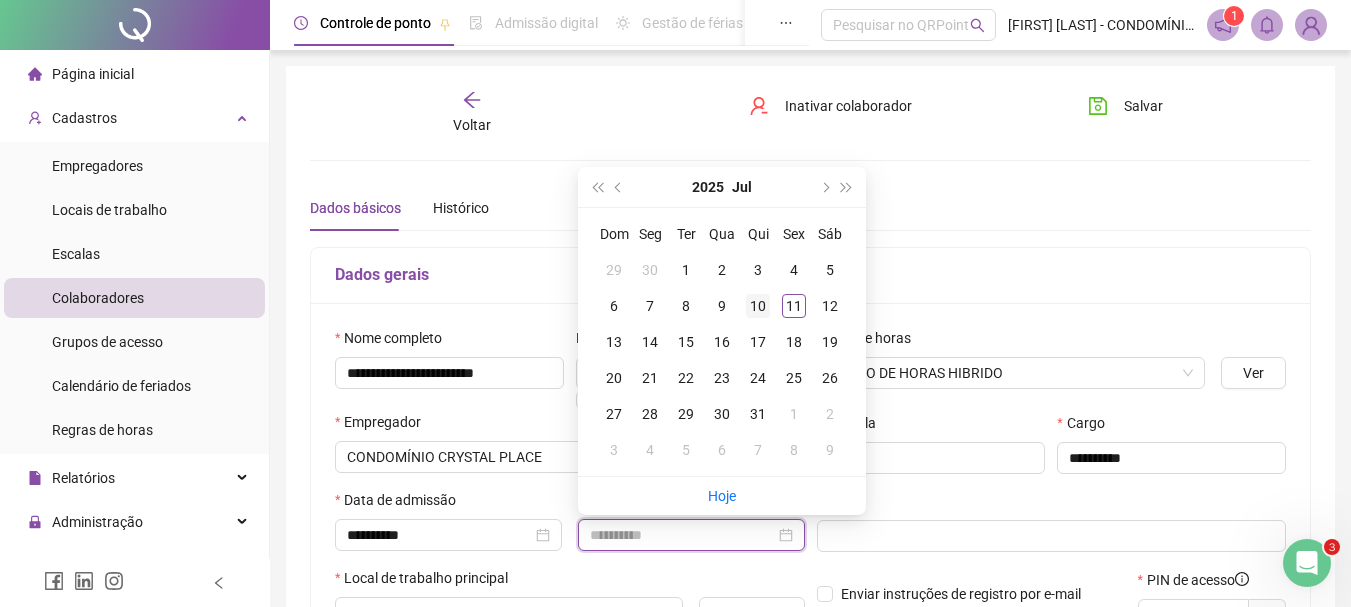 type on "**********" 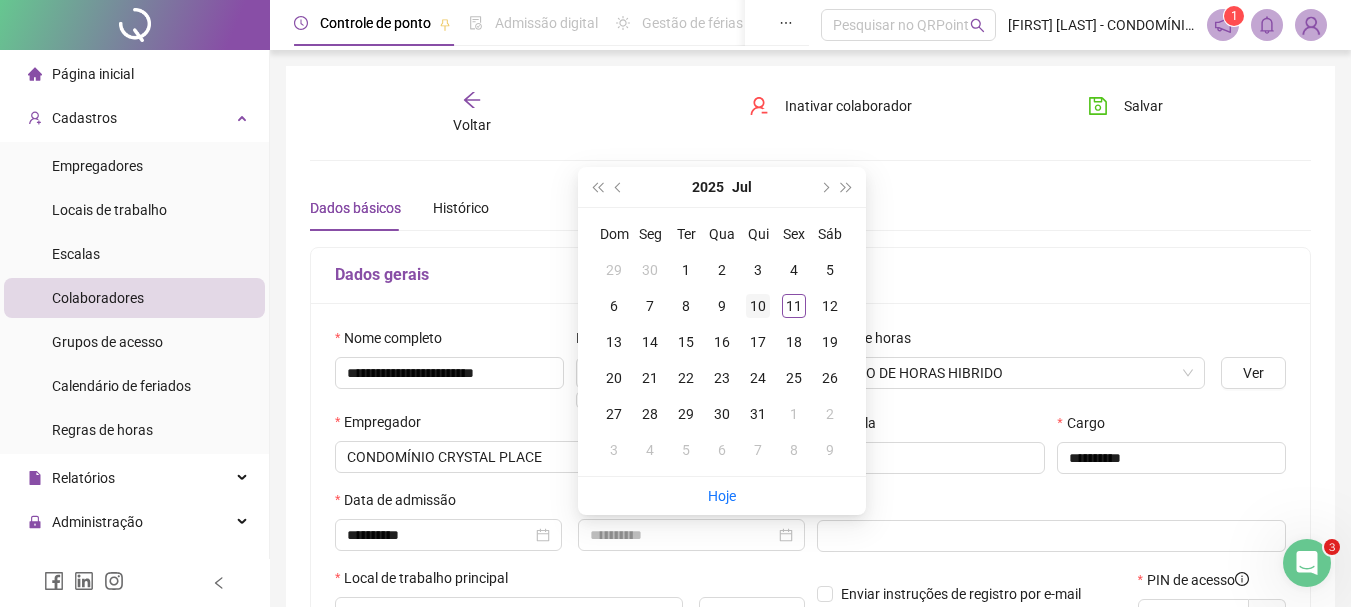 click on "10" at bounding box center [758, 306] 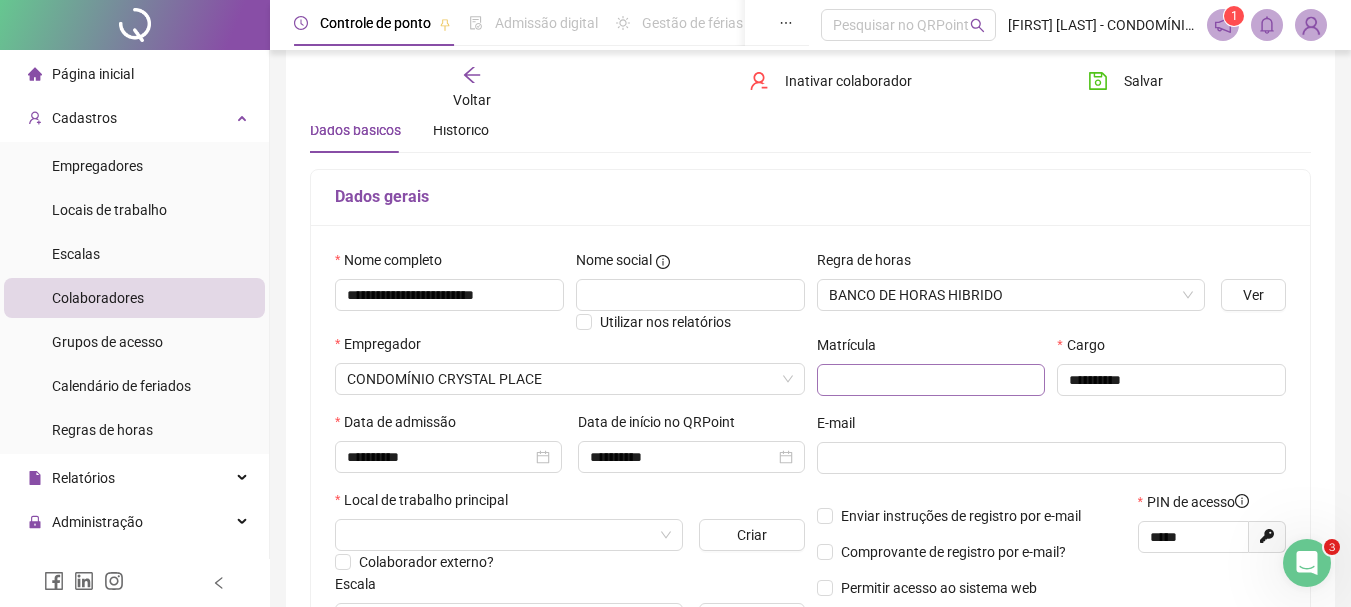 scroll, scrollTop: 100, scrollLeft: 0, axis: vertical 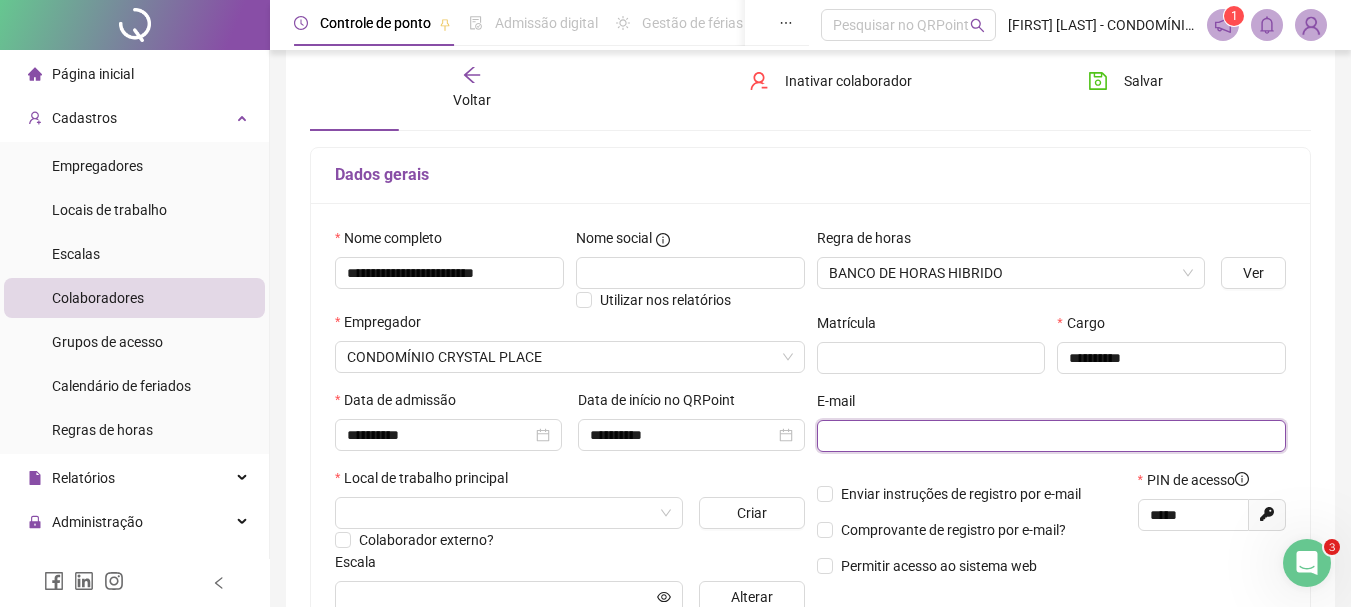 click at bounding box center [1050, 436] 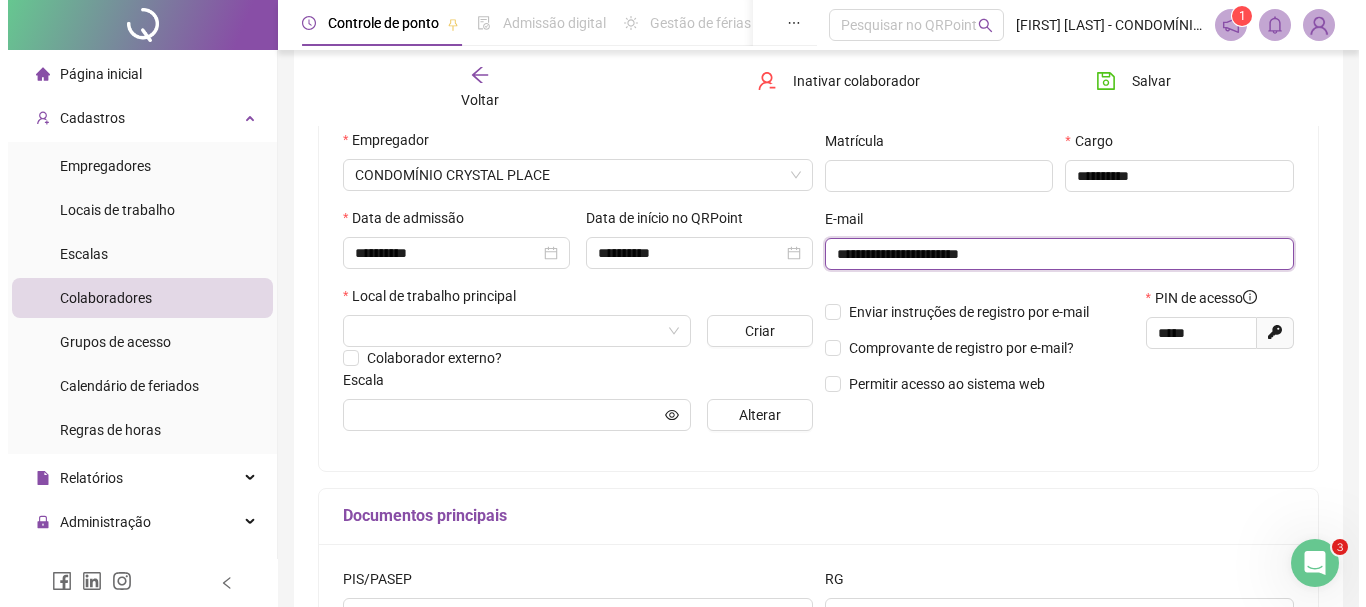 scroll, scrollTop: 300, scrollLeft: 0, axis: vertical 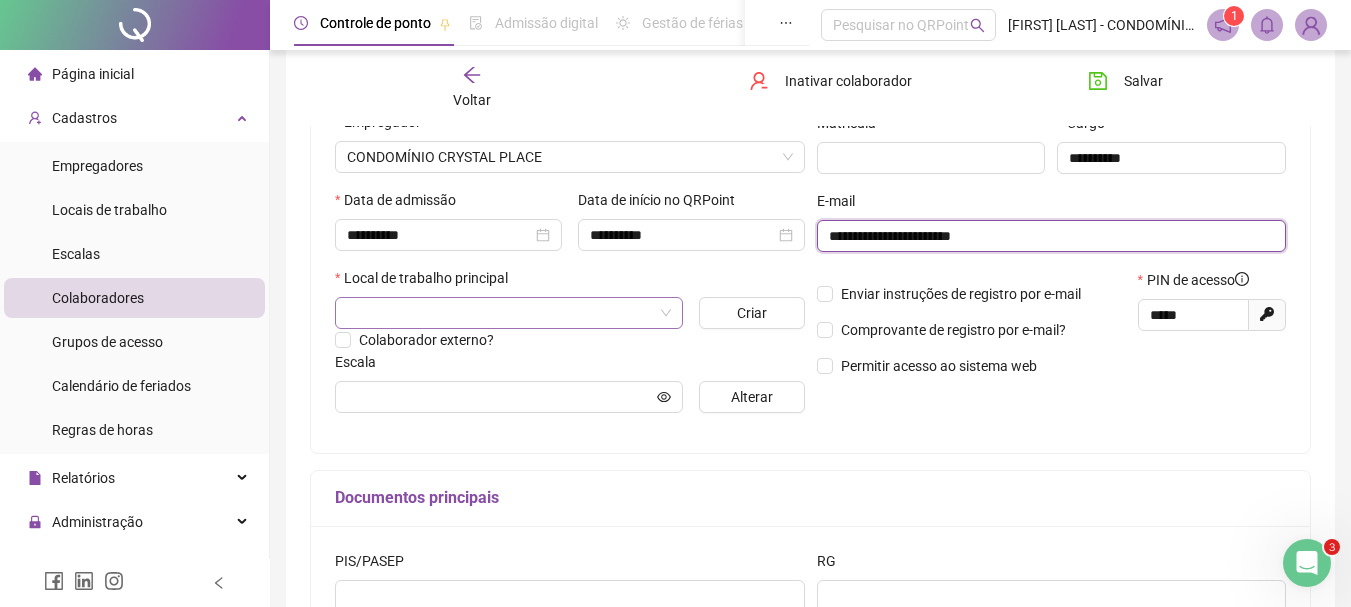 type on "**********" 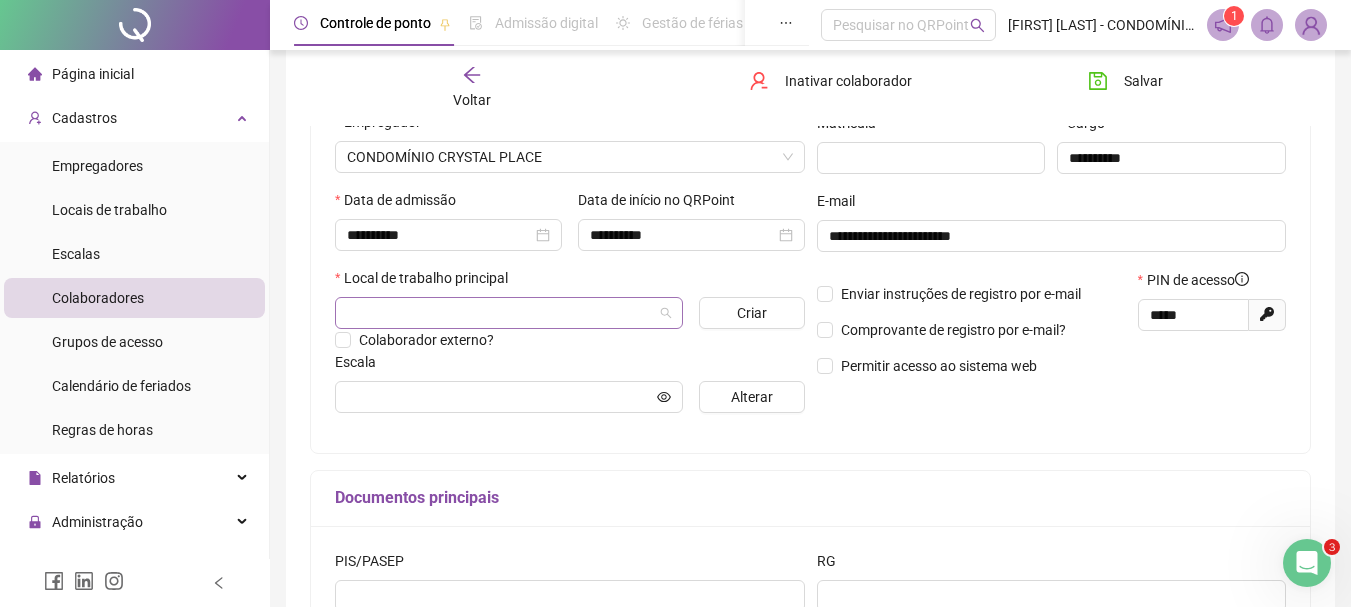 click at bounding box center [503, 313] 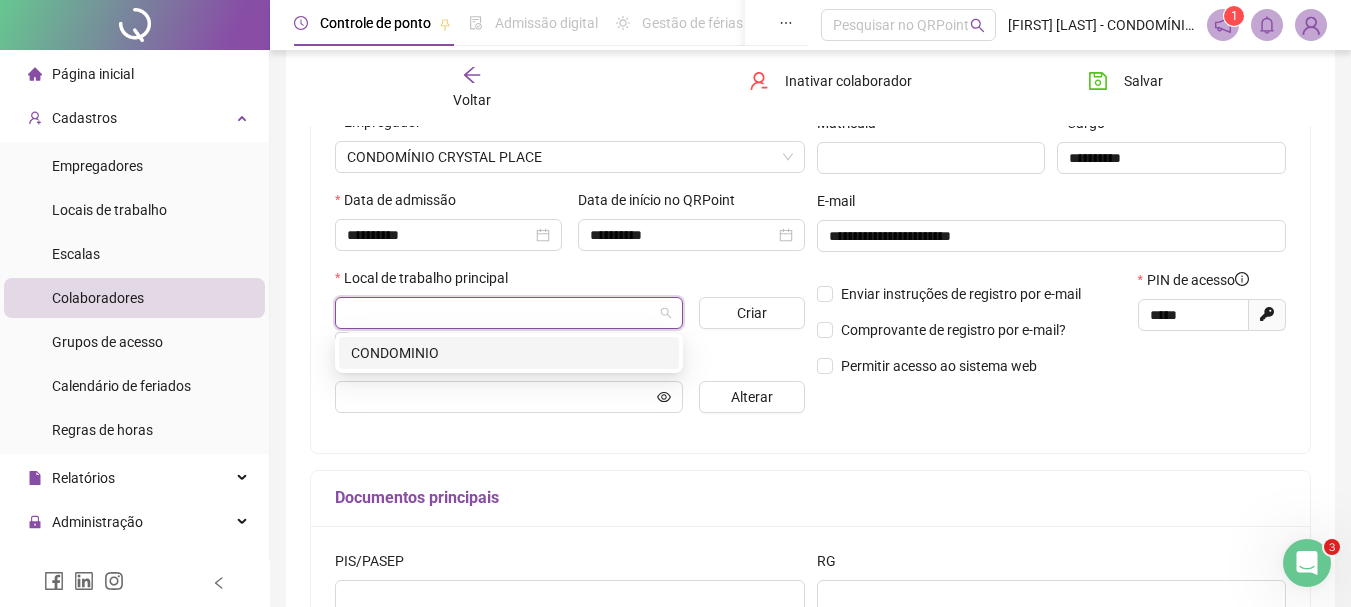 click on "CONDOMINIO" at bounding box center (509, 353) 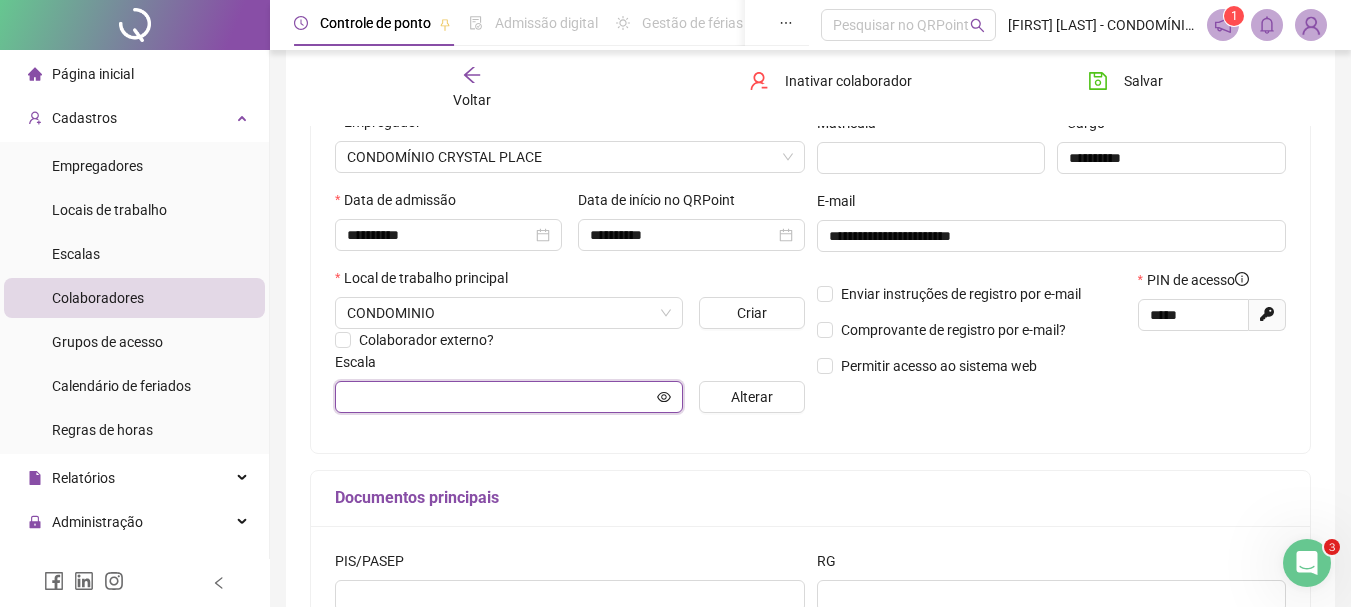 click 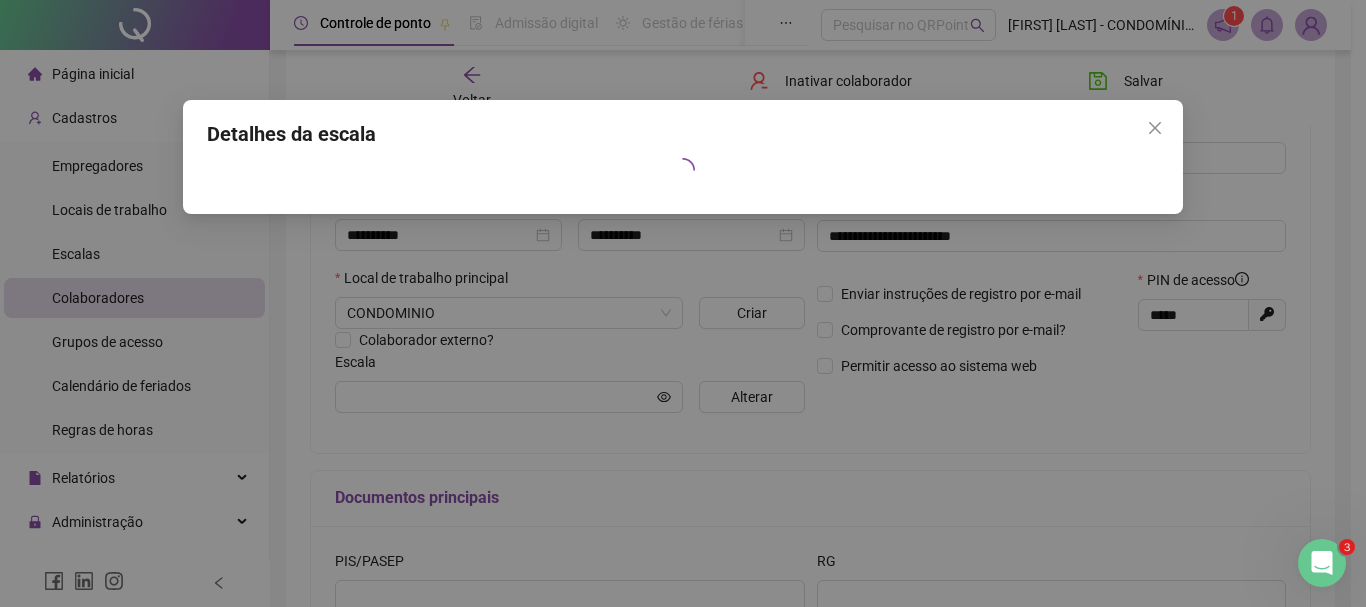 drag, startPoint x: 1161, startPoint y: 115, endPoint x: 922, endPoint y: 322, distance: 316.18033 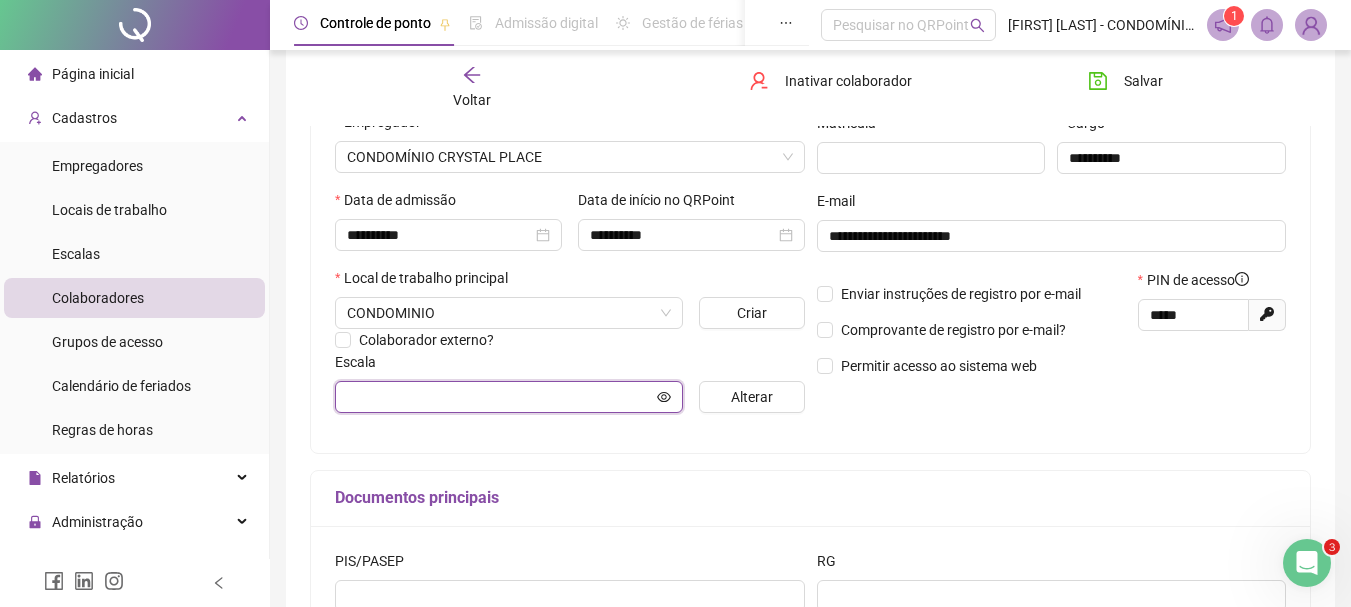 click at bounding box center [500, 397] 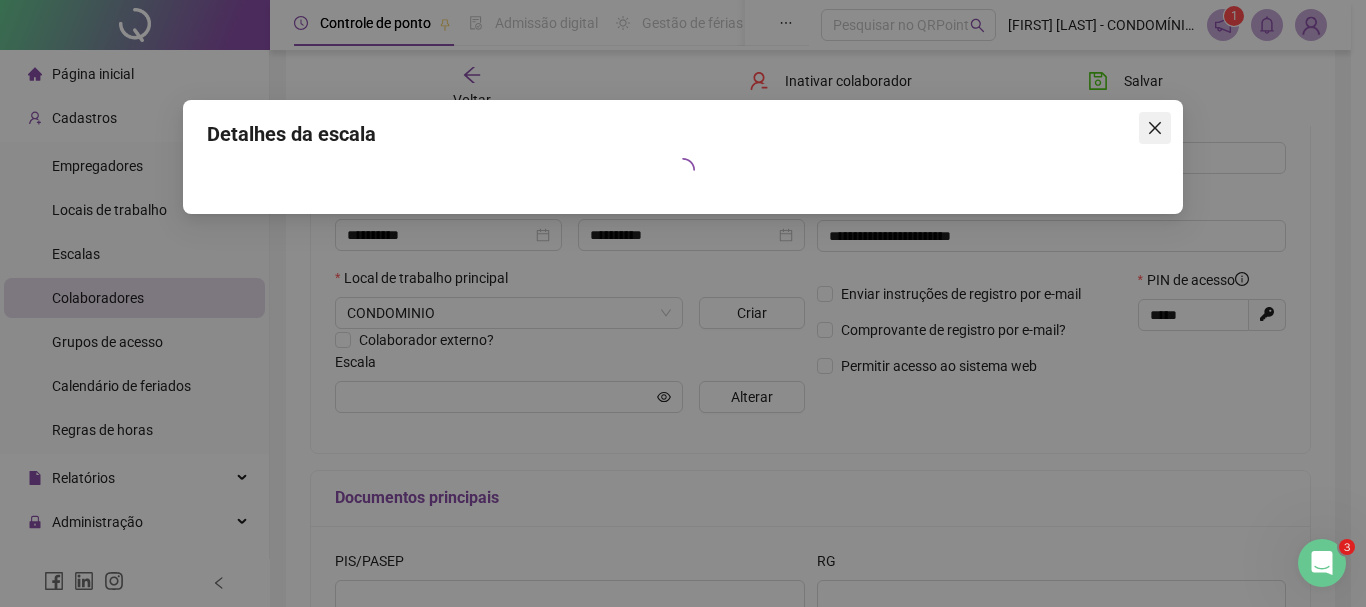 drag, startPoint x: 1153, startPoint y: 125, endPoint x: 953, endPoint y: 325, distance: 282.8427 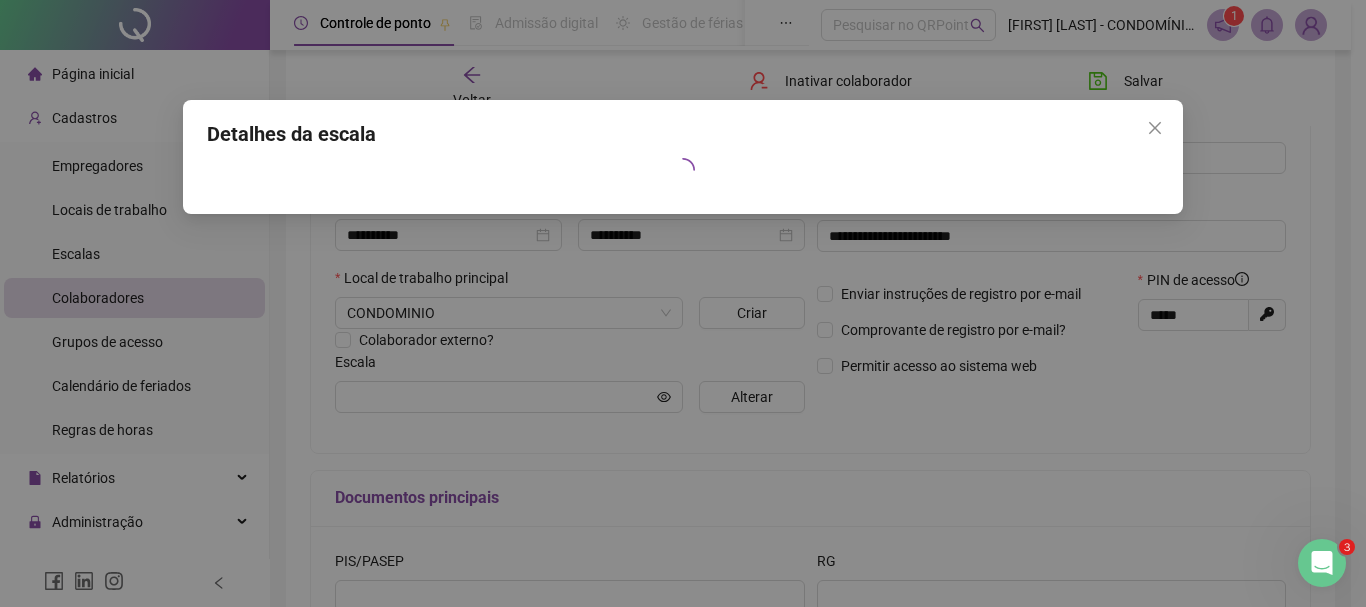click 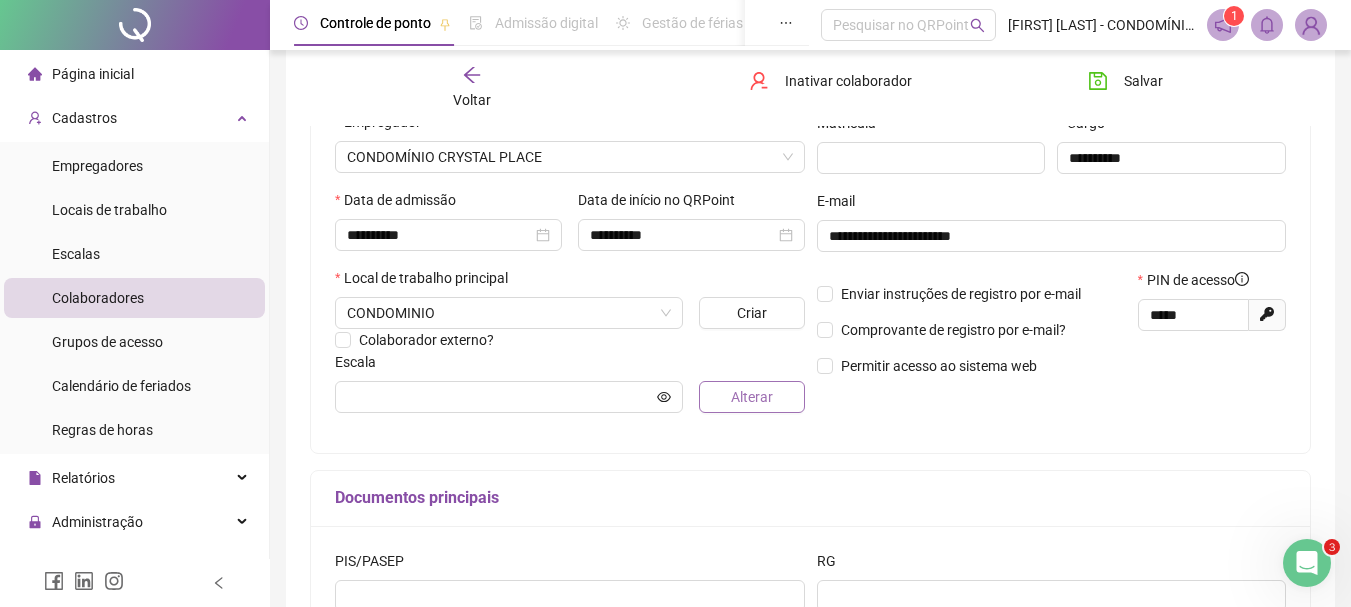 click on "Alterar" at bounding box center [752, 397] 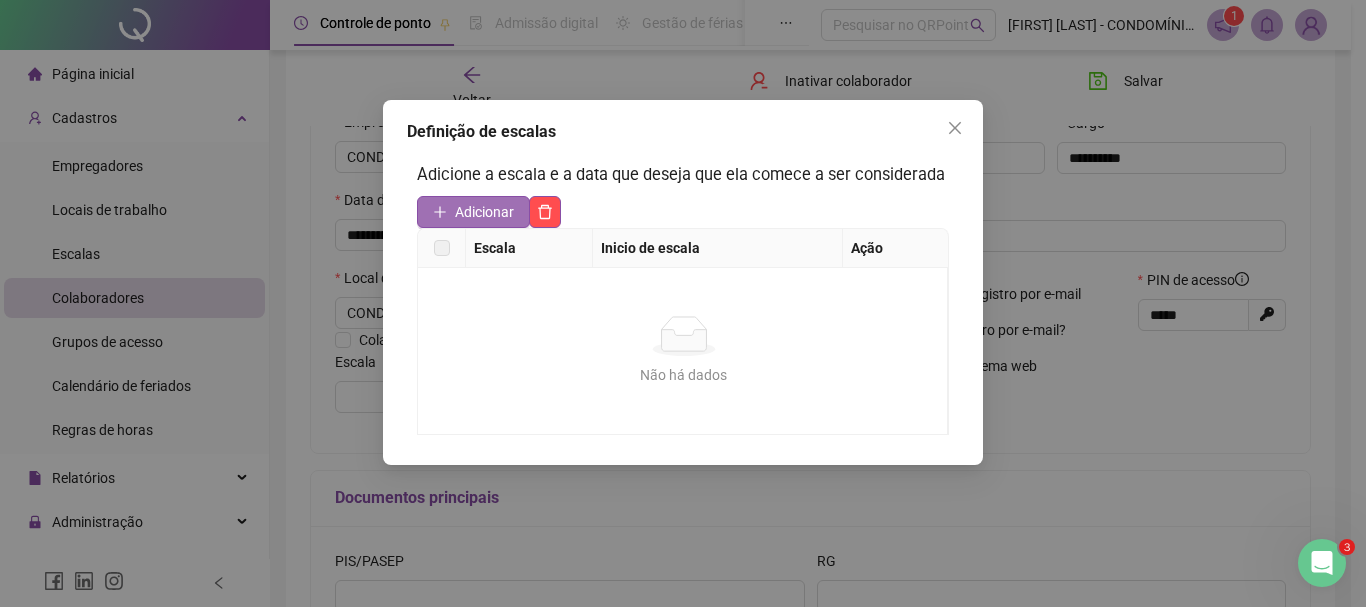 click on "Adicionar" at bounding box center [484, 212] 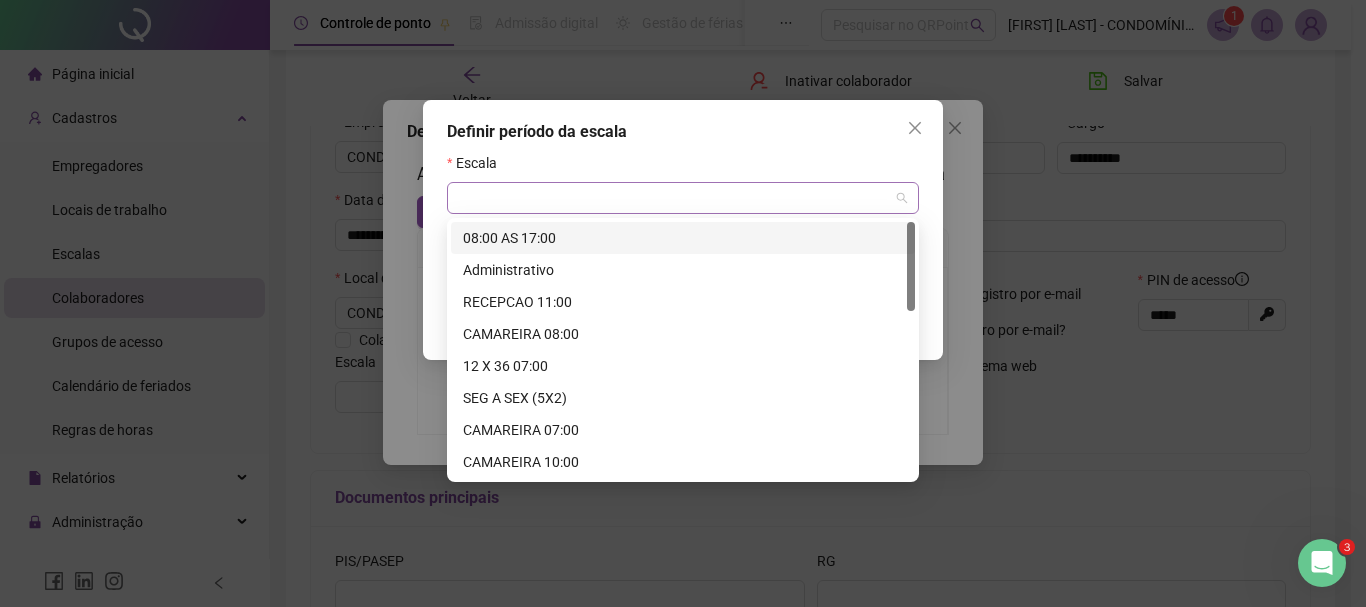 click at bounding box center (683, 198) 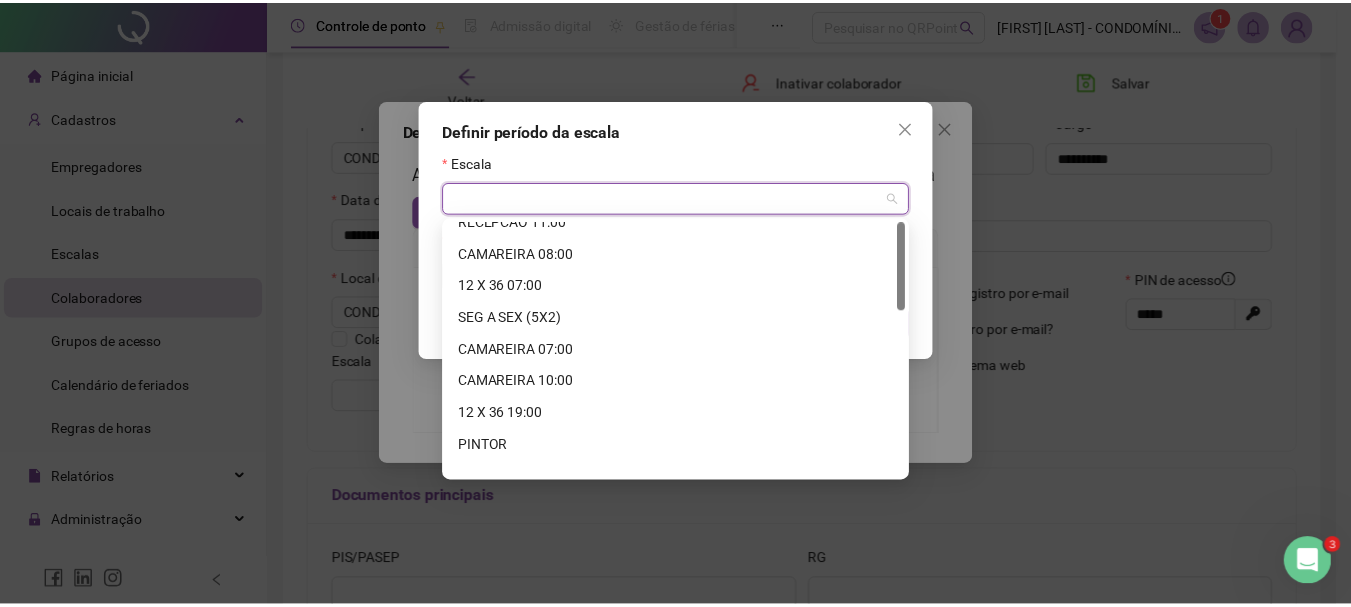 scroll, scrollTop: 0, scrollLeft: 0, axis: both 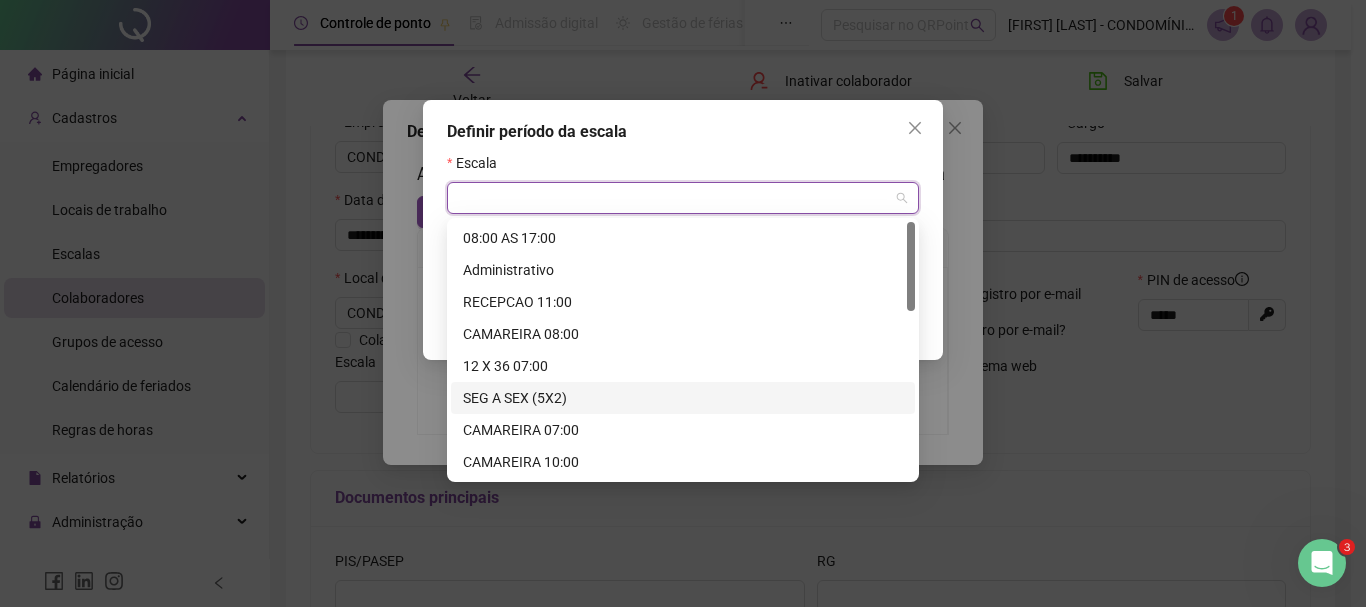 click 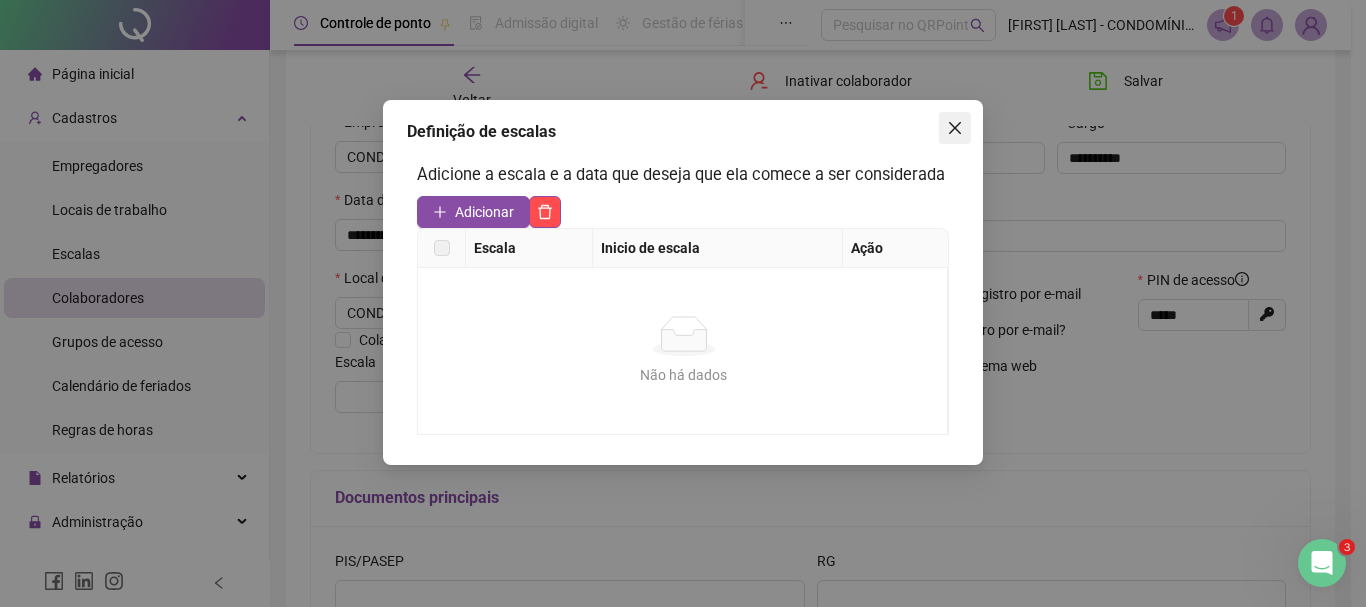 click 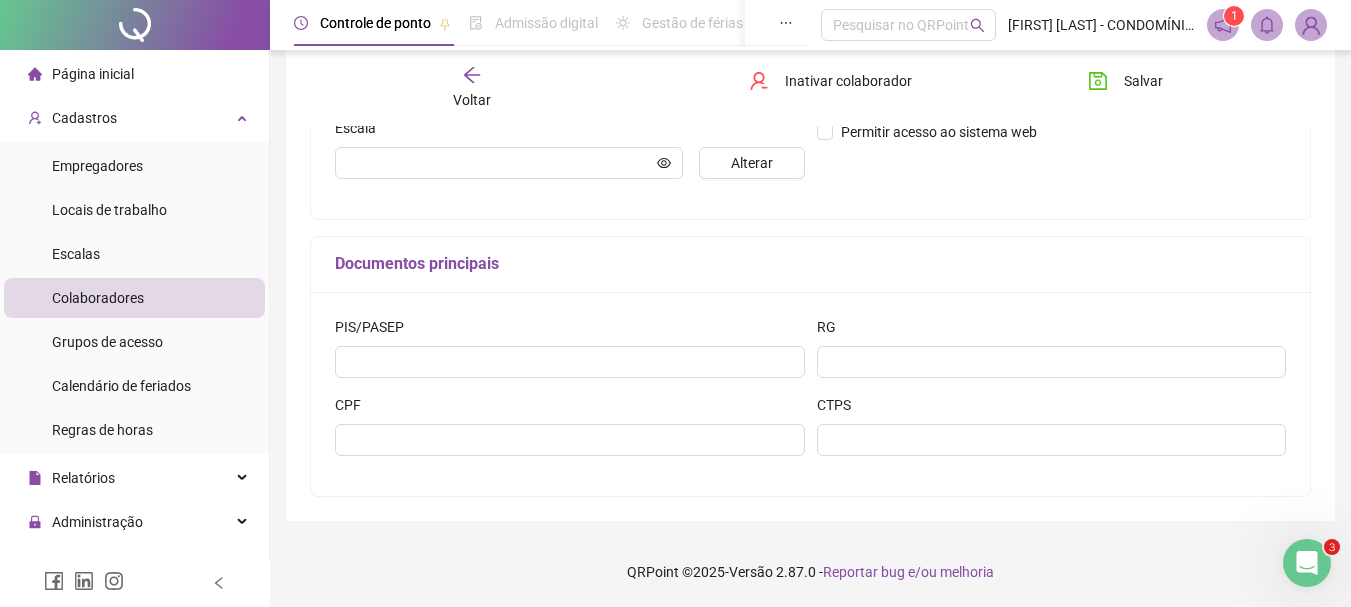 scroll, scrollTop: 0, scrollLeft: 0, axis: both 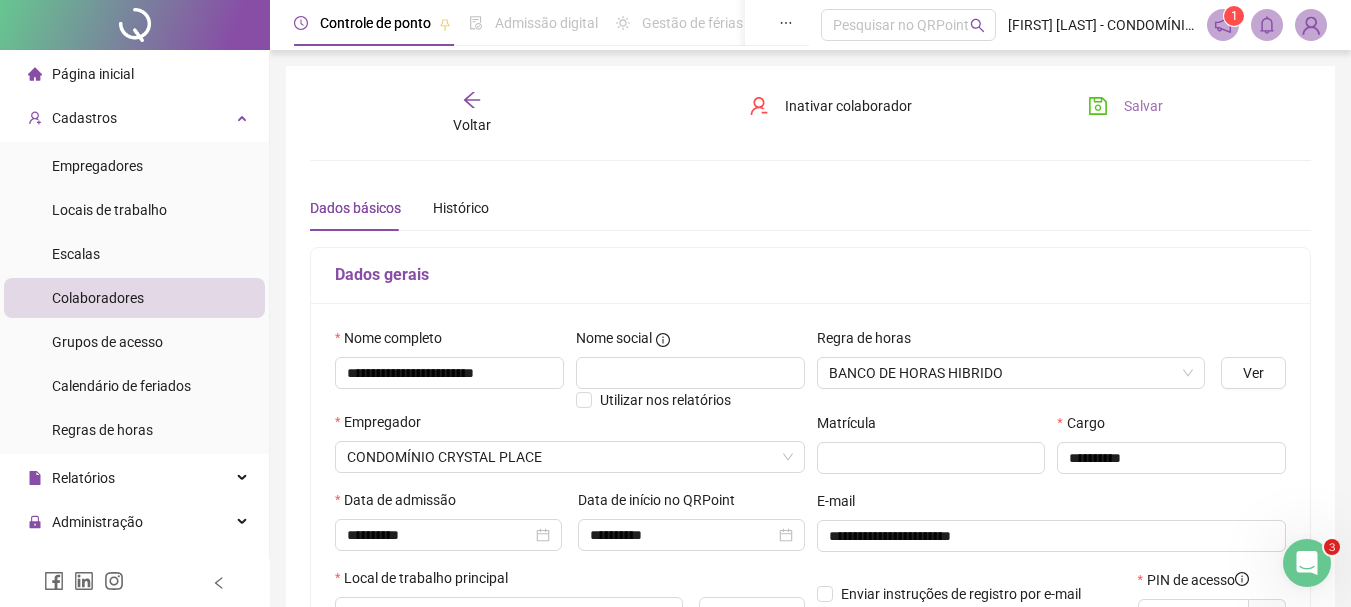 click on "Salvar" at bounding box center (1143, 106) 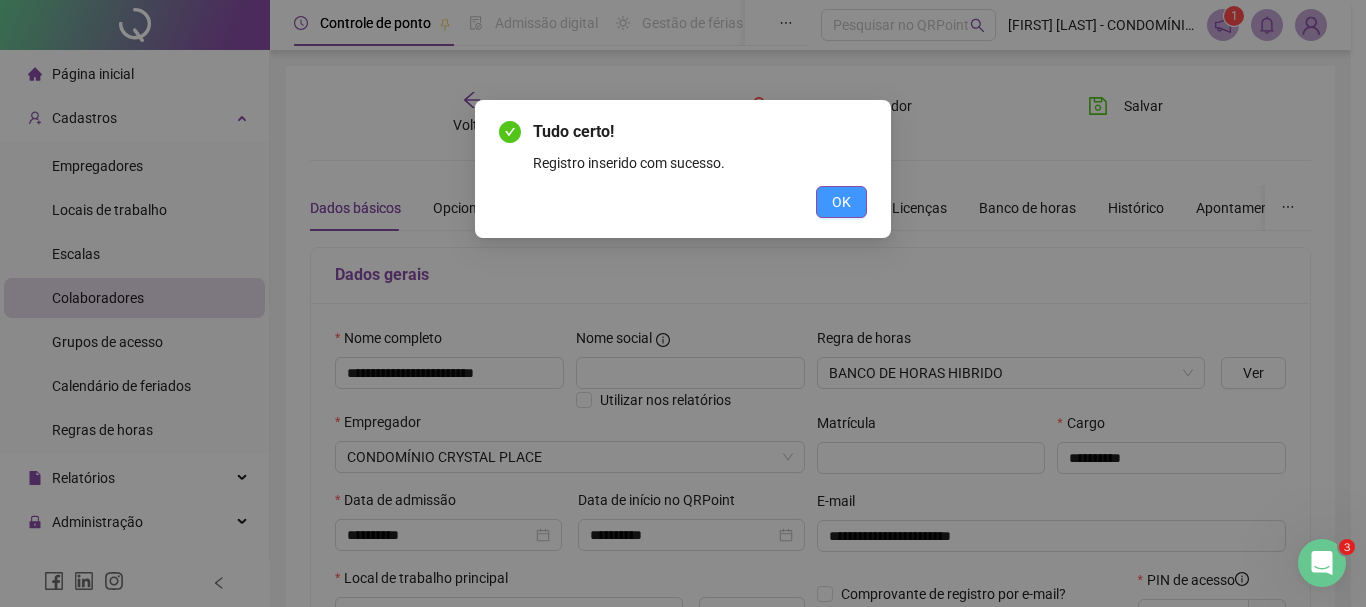 click on "OK" at bounding box center [841, 202] 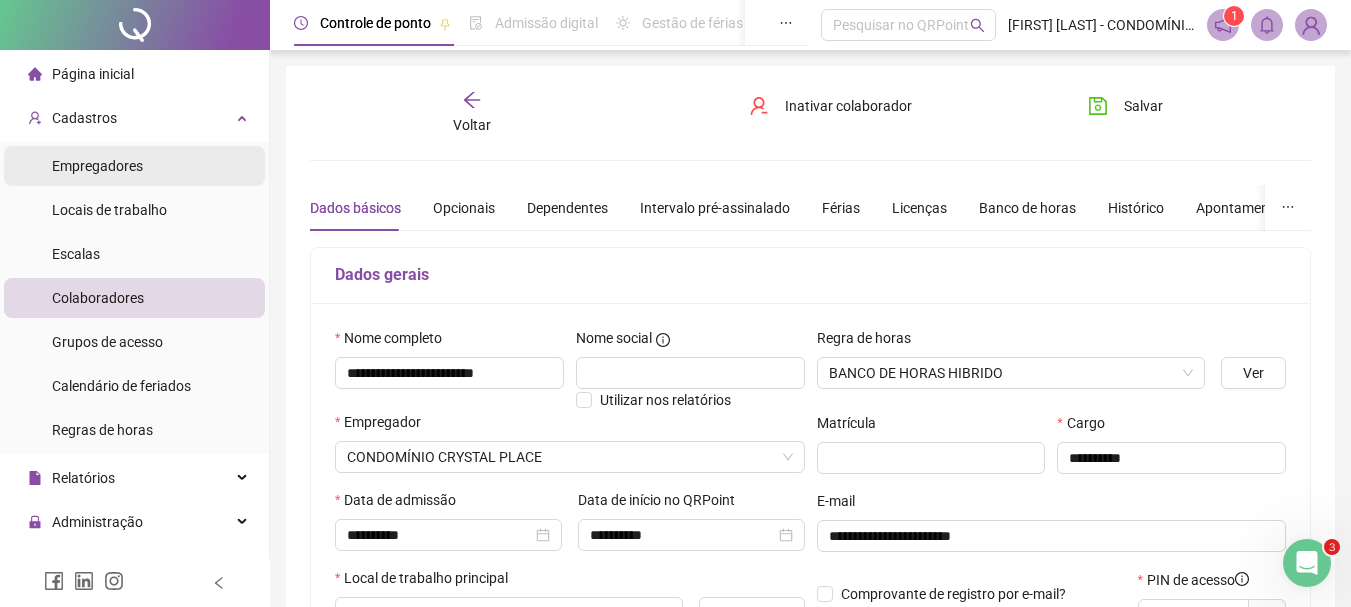 click on "Empregadores" at bounding box center [97, 166] 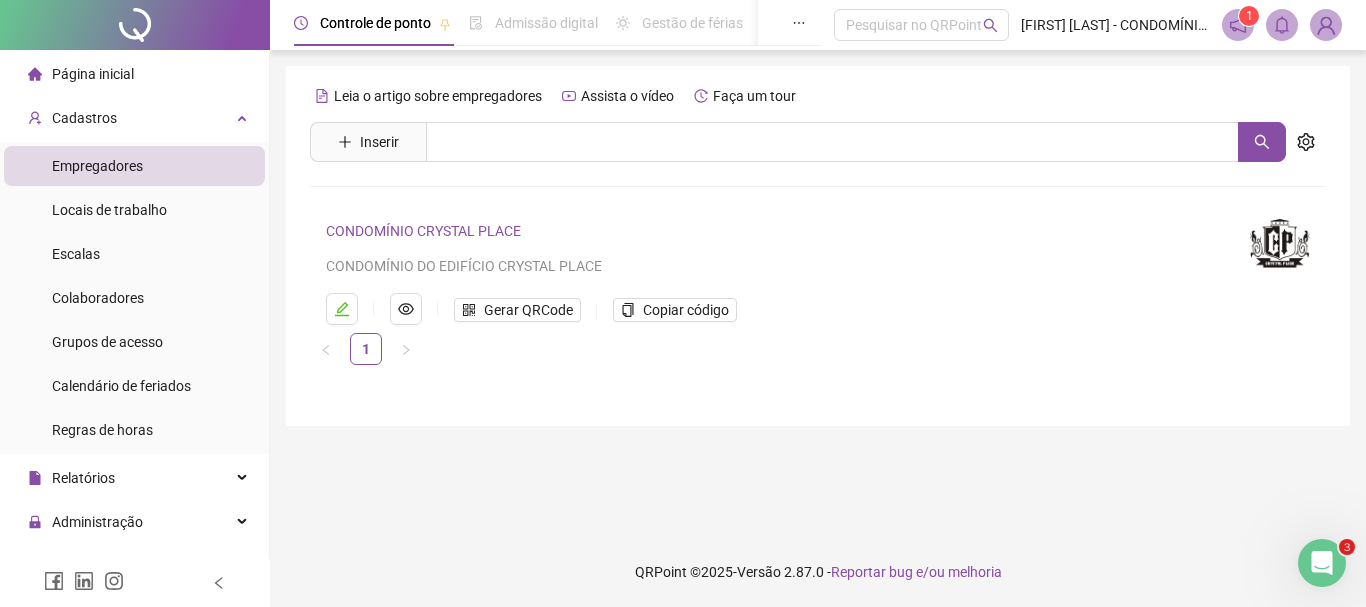 click on "CONDOMÍNIO CRYSTAL PLACE" at bounding box center (423, 231) 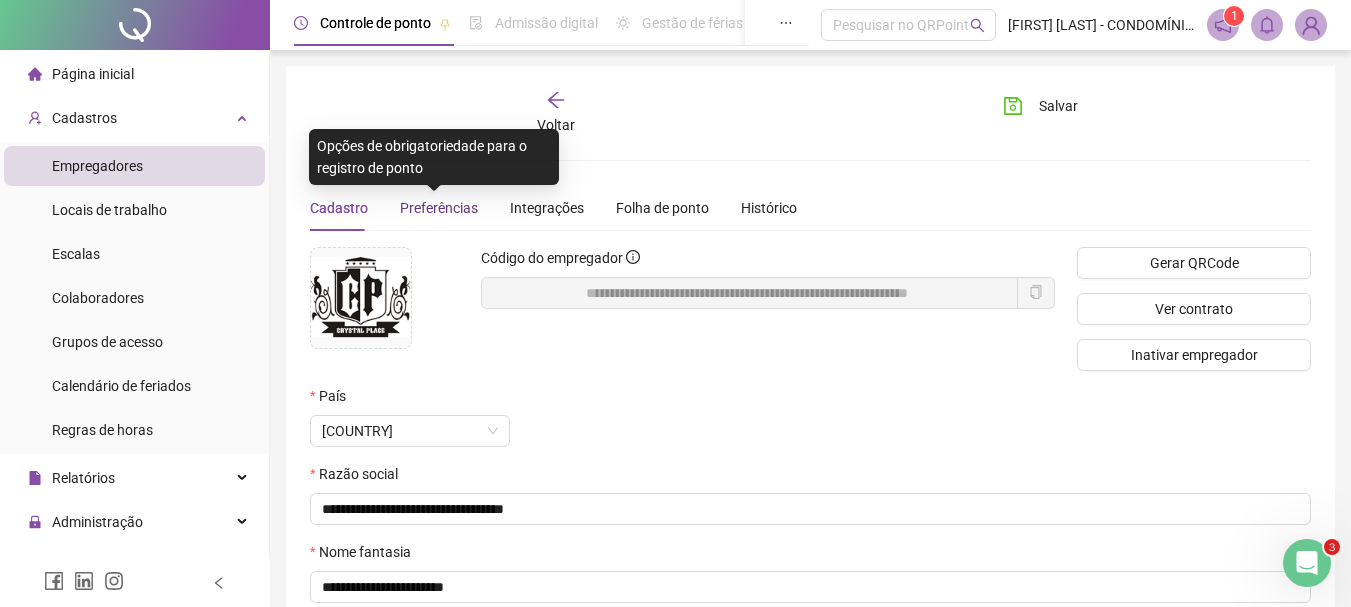 click on "Preferências" at bounding box center [439, 208] 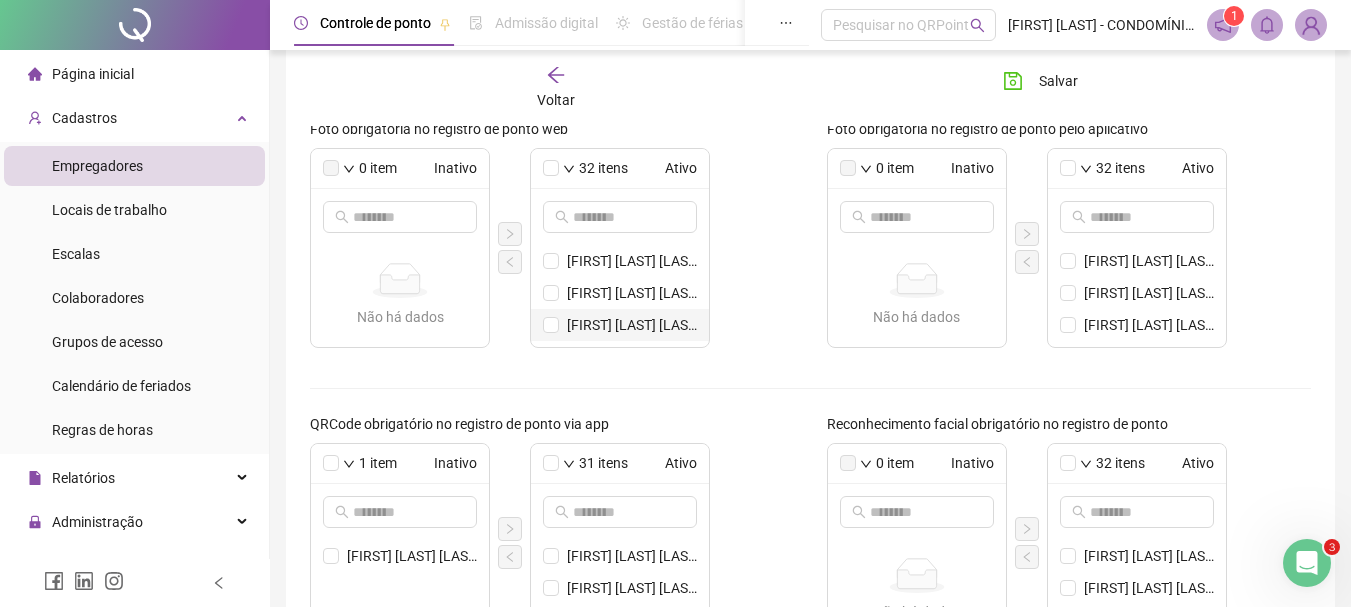 scroll, scrollTop: 805, scrollLeft: 0, axis: vertical 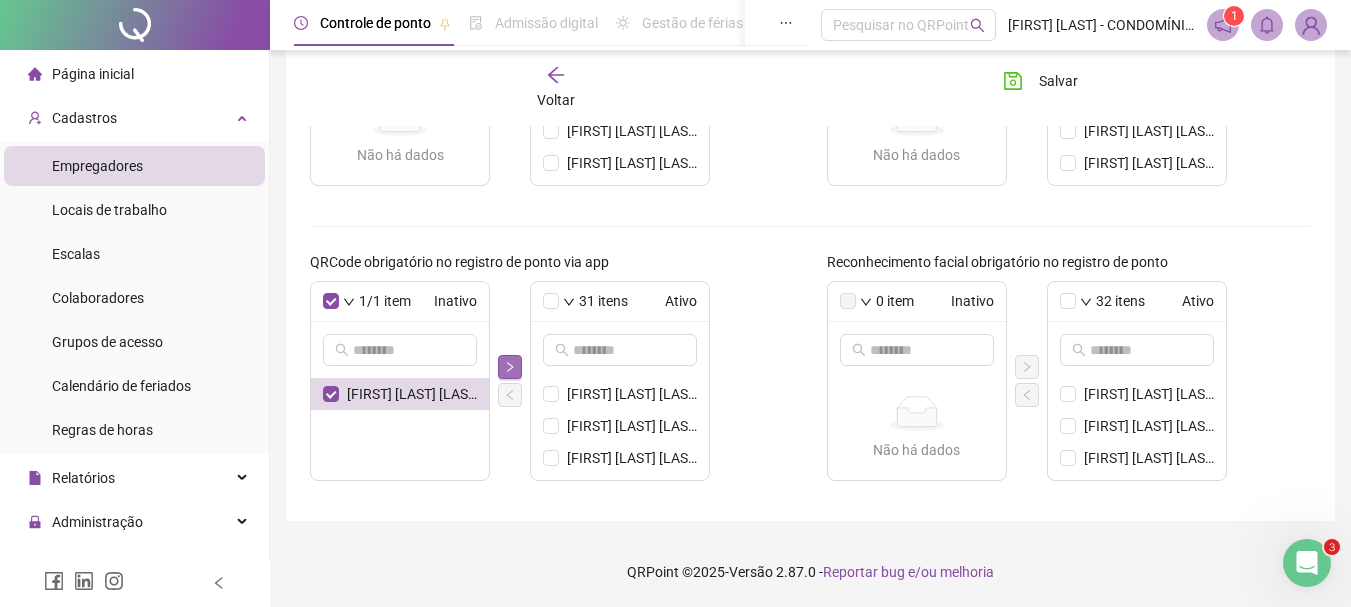 click 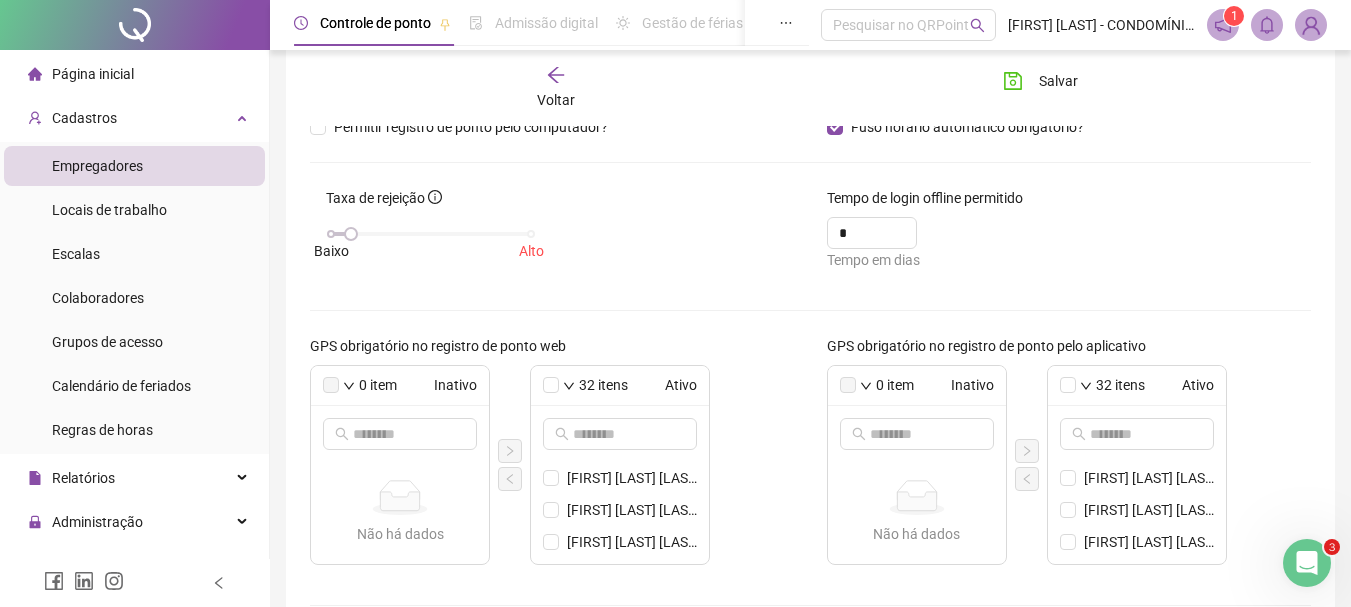 scroll, scrollTop: 0, scrollLeft: 0, axis: both 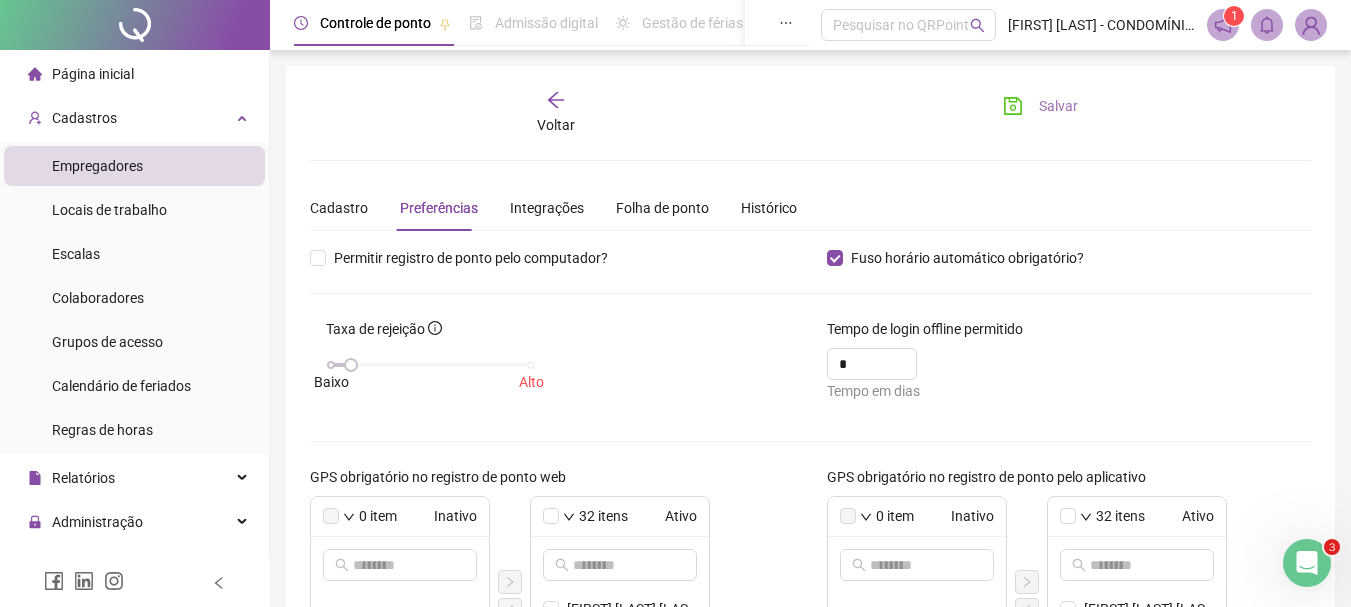 click 